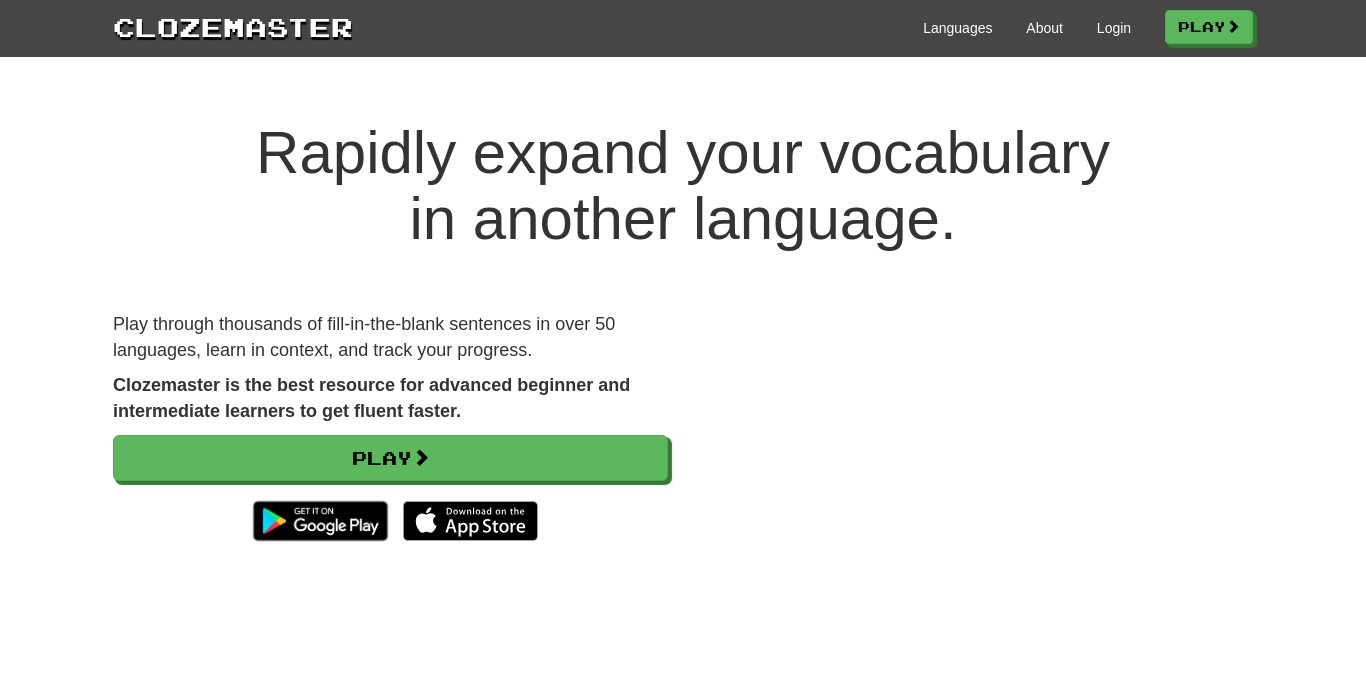 scroll, scrollTop: 0, scrollLeft: 0, axis: both 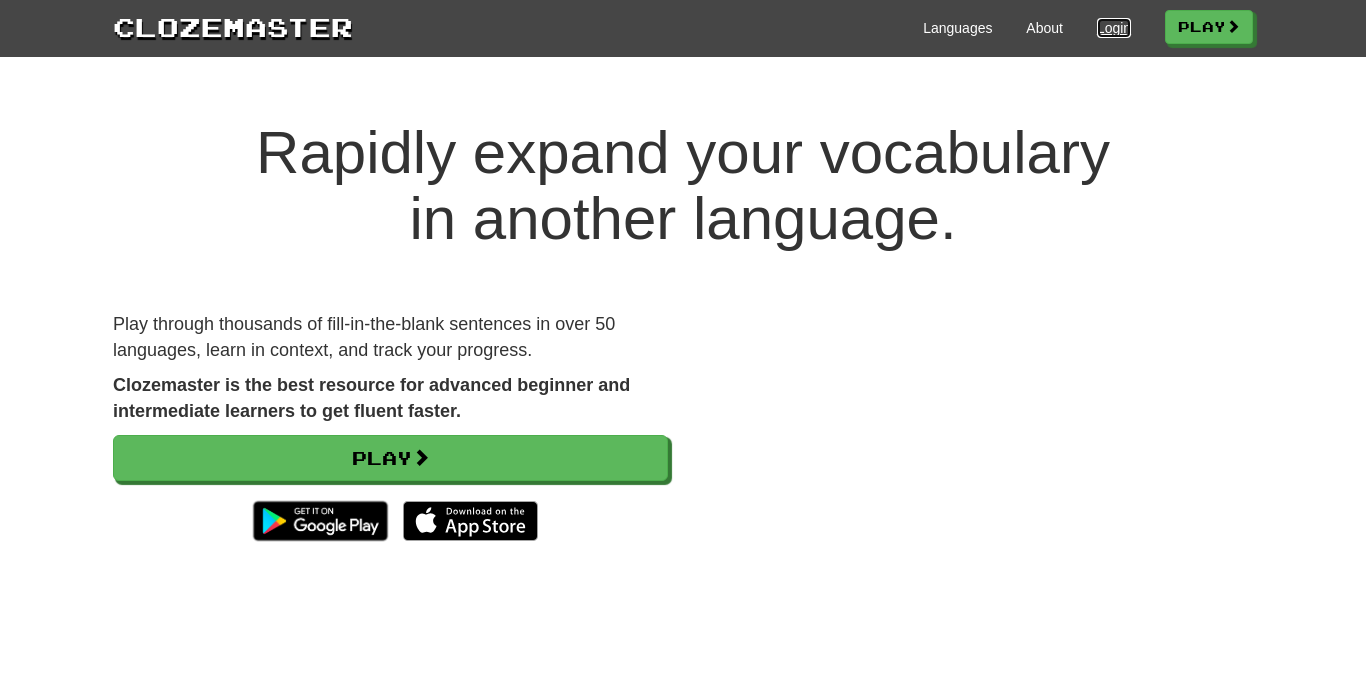 click on "Login" at bounding box center [1114, 28] 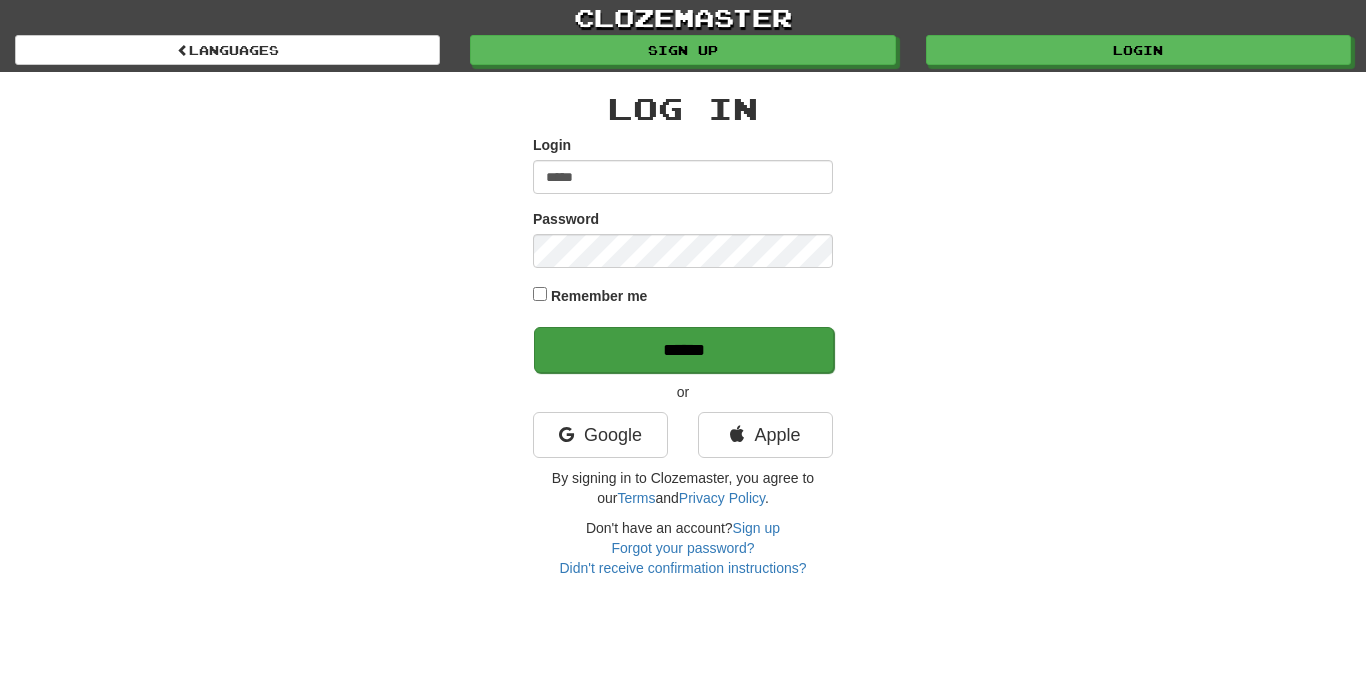 scroll, scrollTop: 0, scrollLeft: 0, axis: both 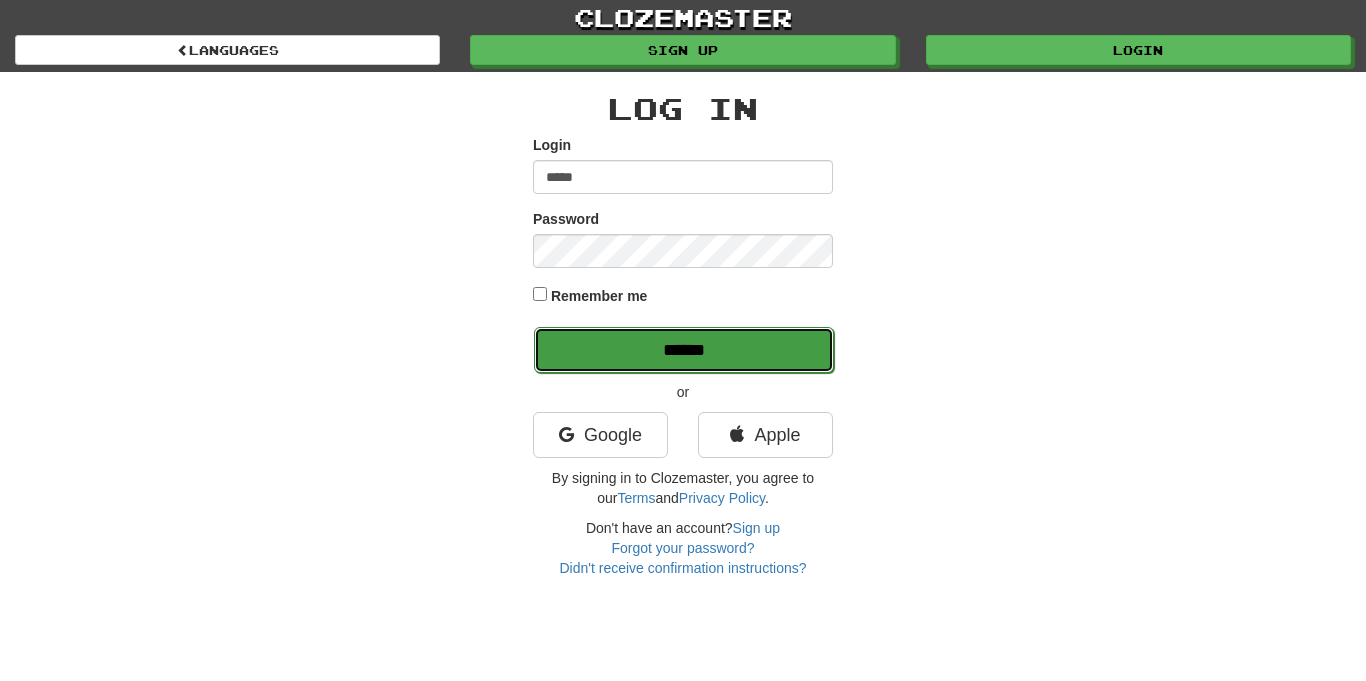 click on "******" at bounding box center (684, 350) 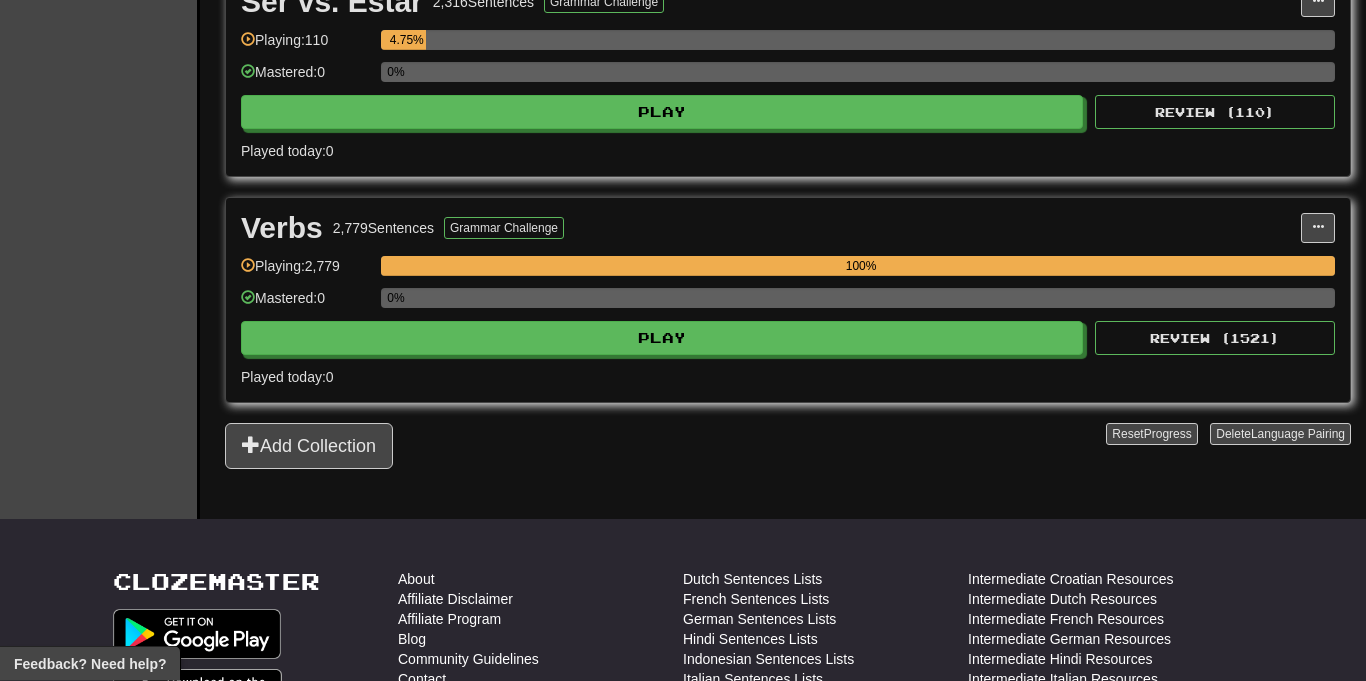 scroll, scrollTop: 1242, scrollLeft: 0, axis: vertical 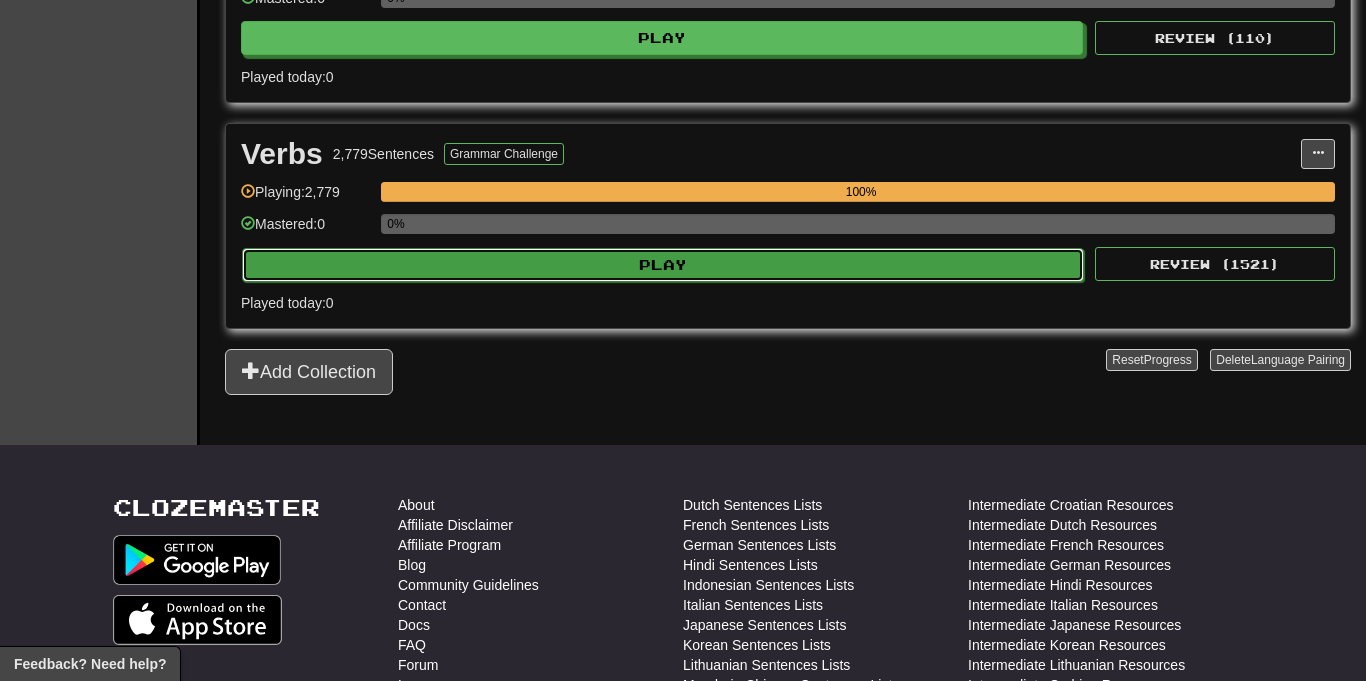 click on "Play" at bounding box center [663, 265] 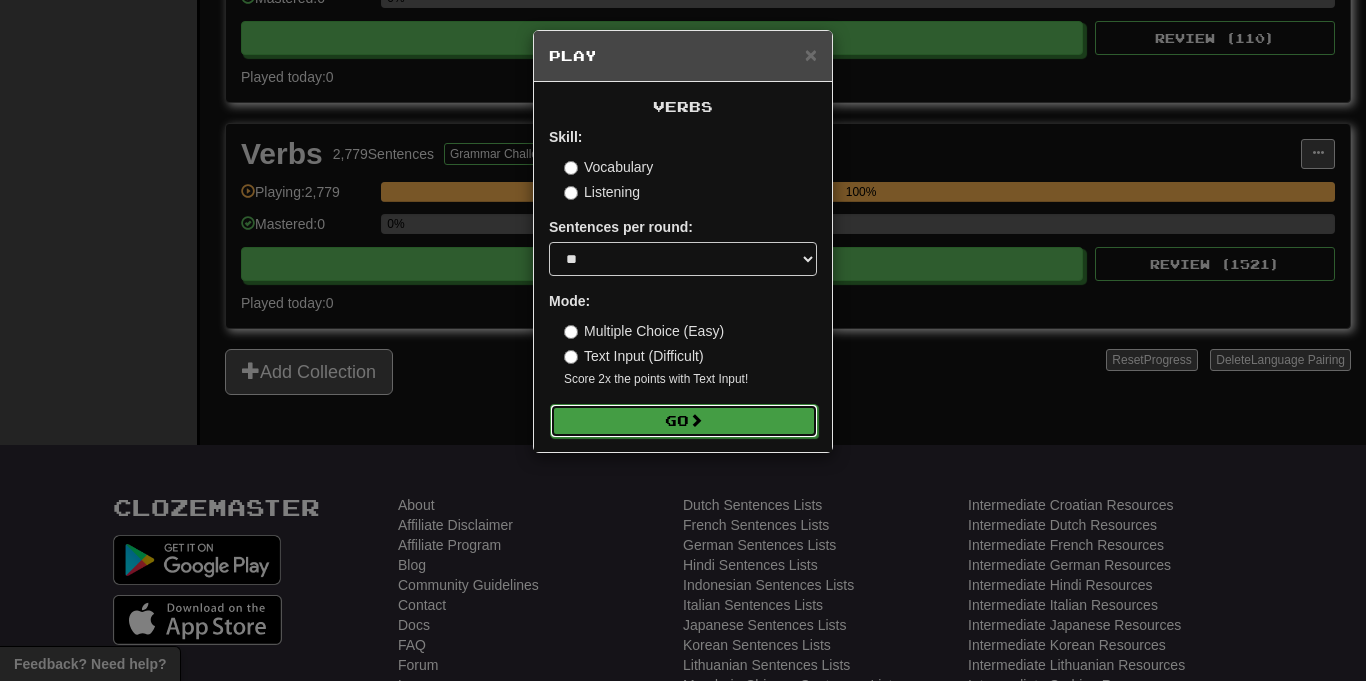 click on "Go" at bounding box center [684, 421] 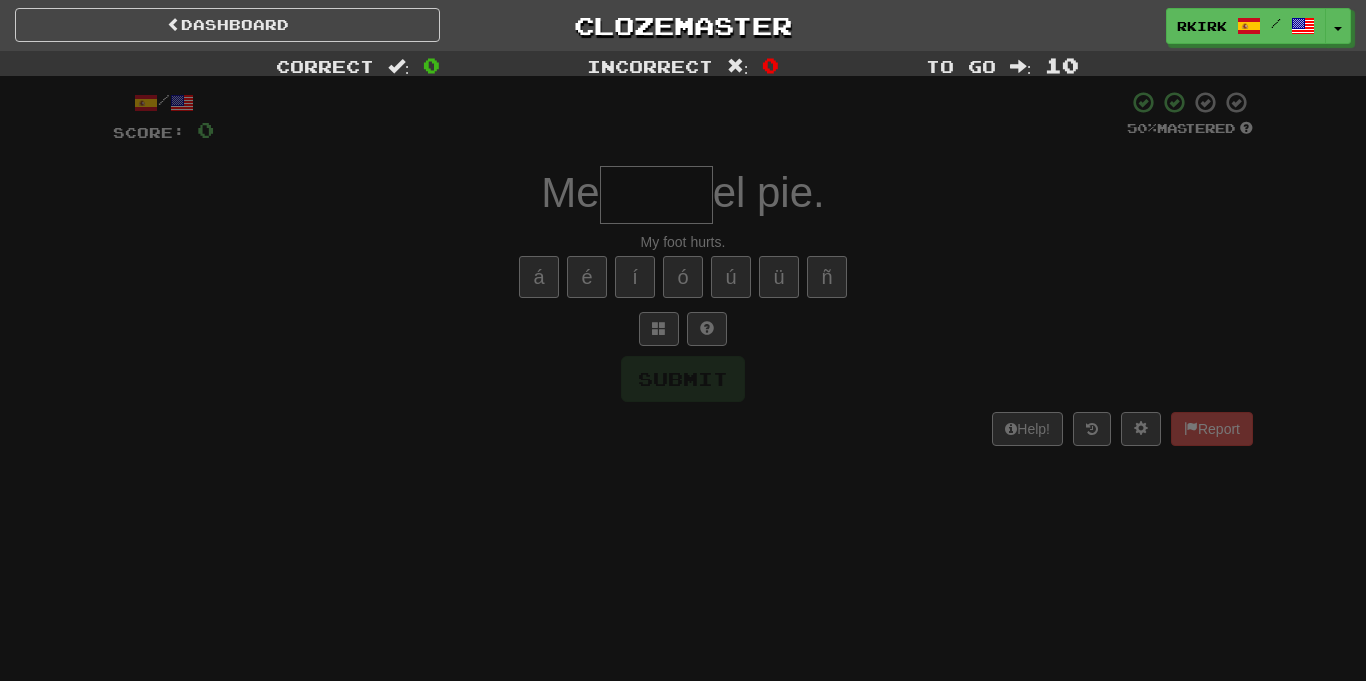 scroll, scrollTop: 0, scrollLeft: 0, axis: both 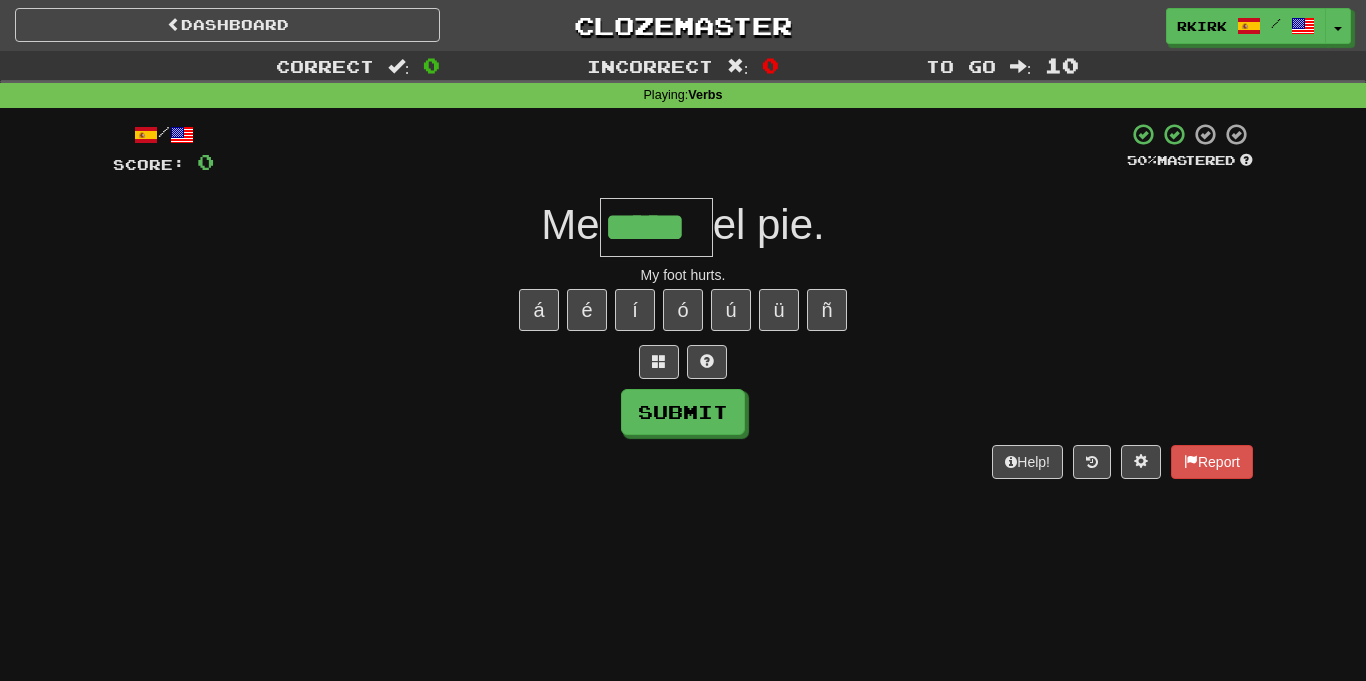 type on "*****" 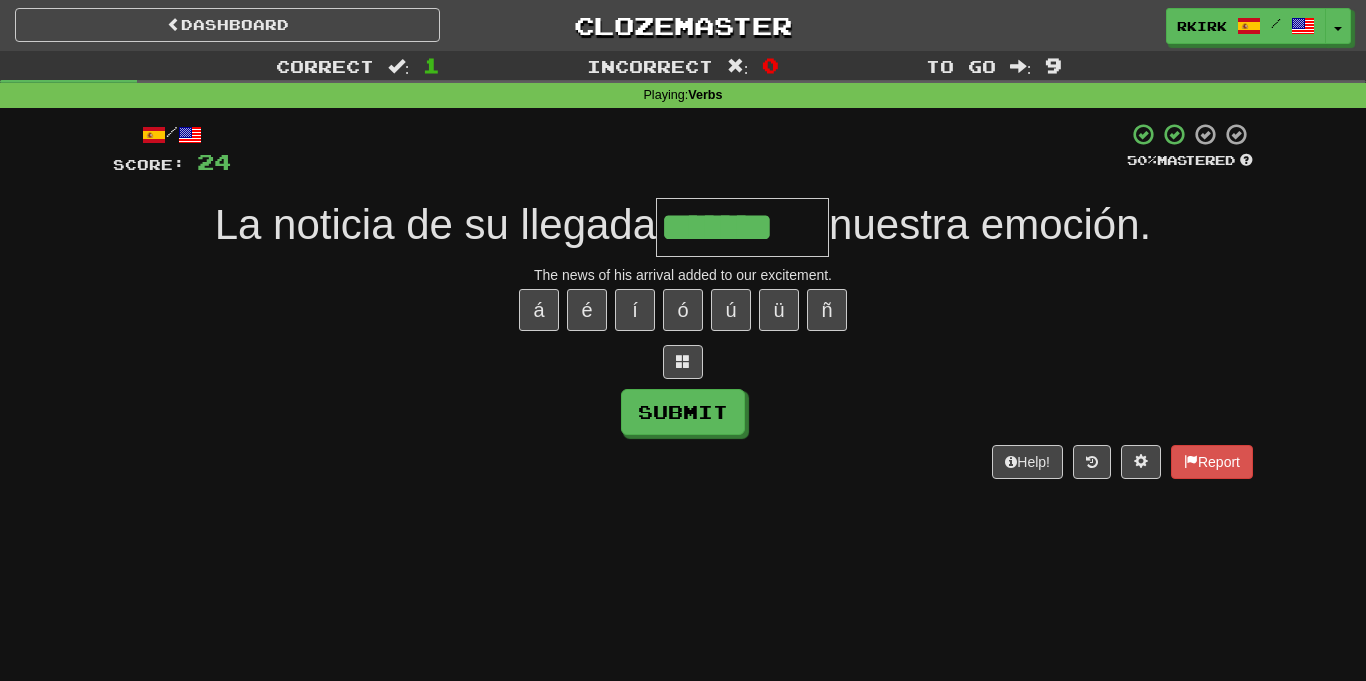 type on "*******" 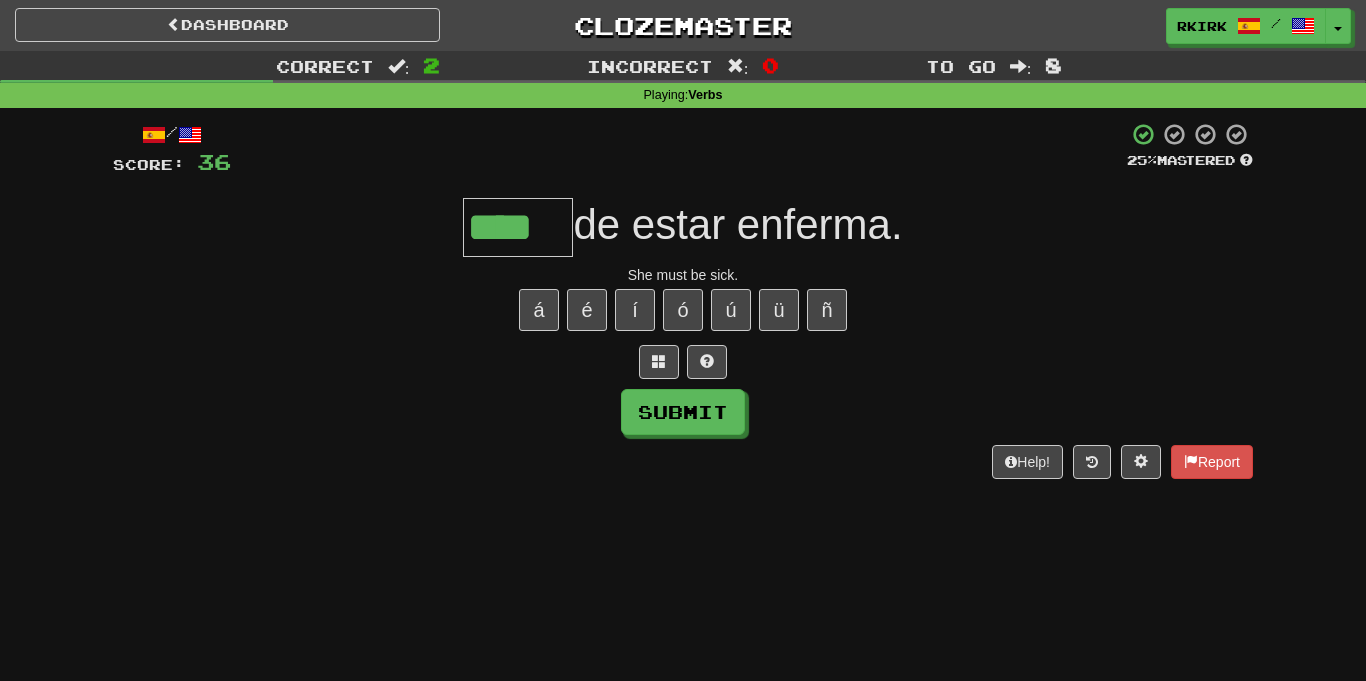 type on "****" 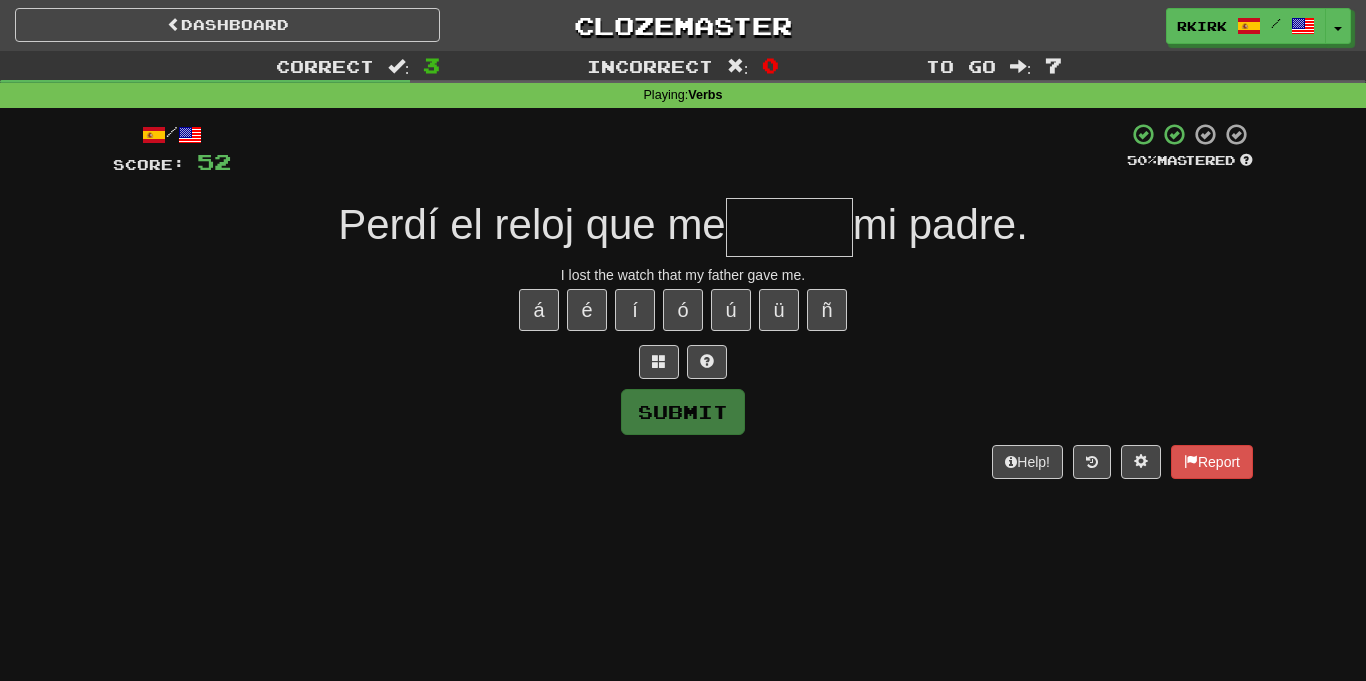 type on "*" 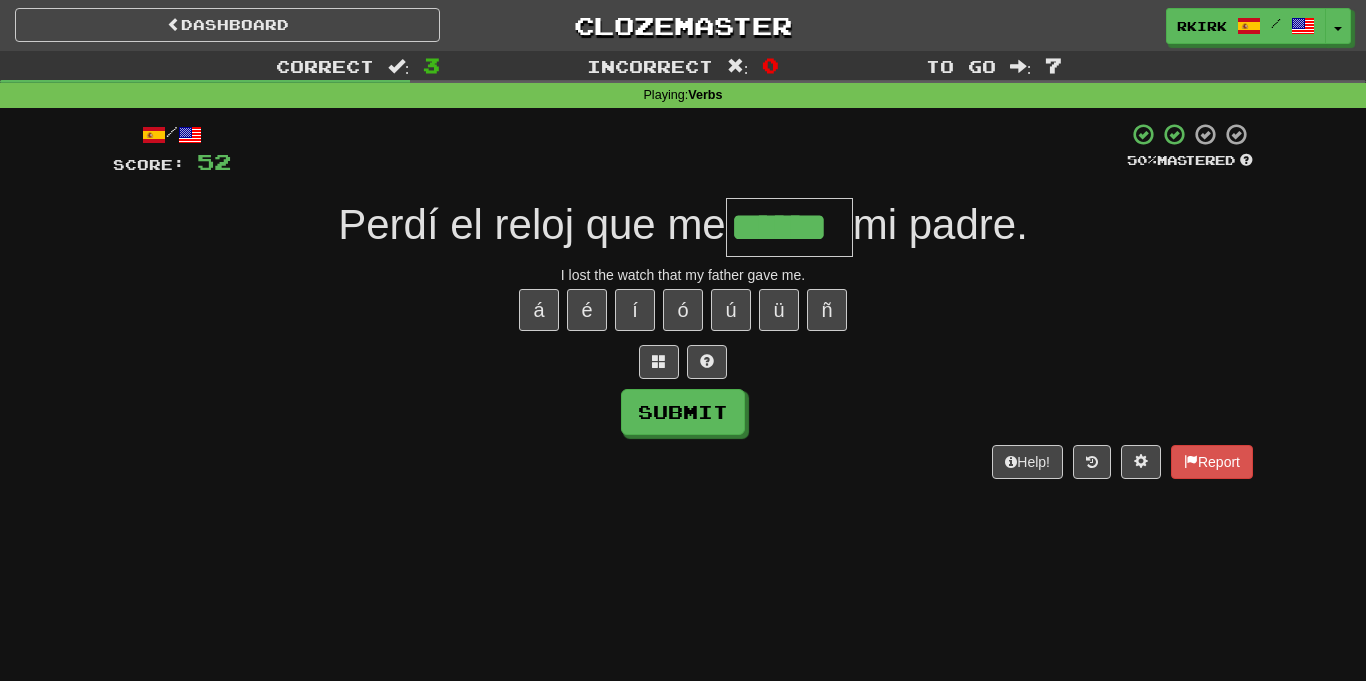 type on "******" 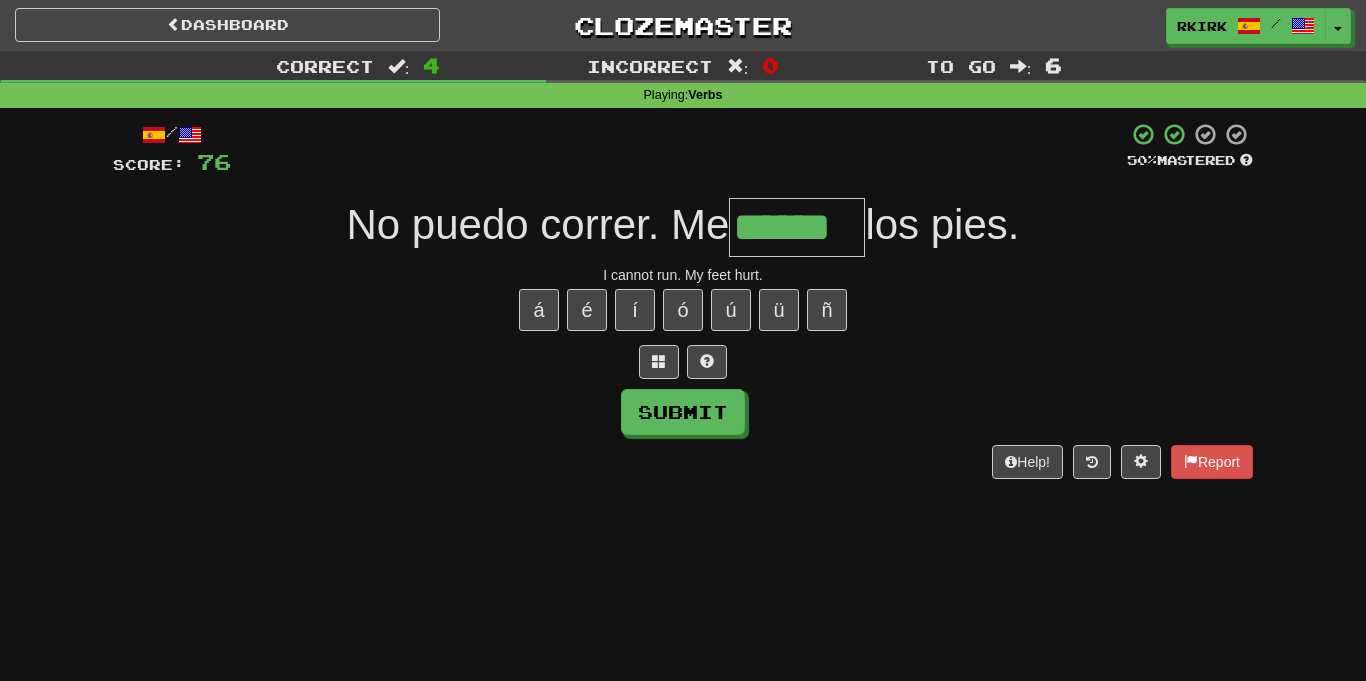type on "******" 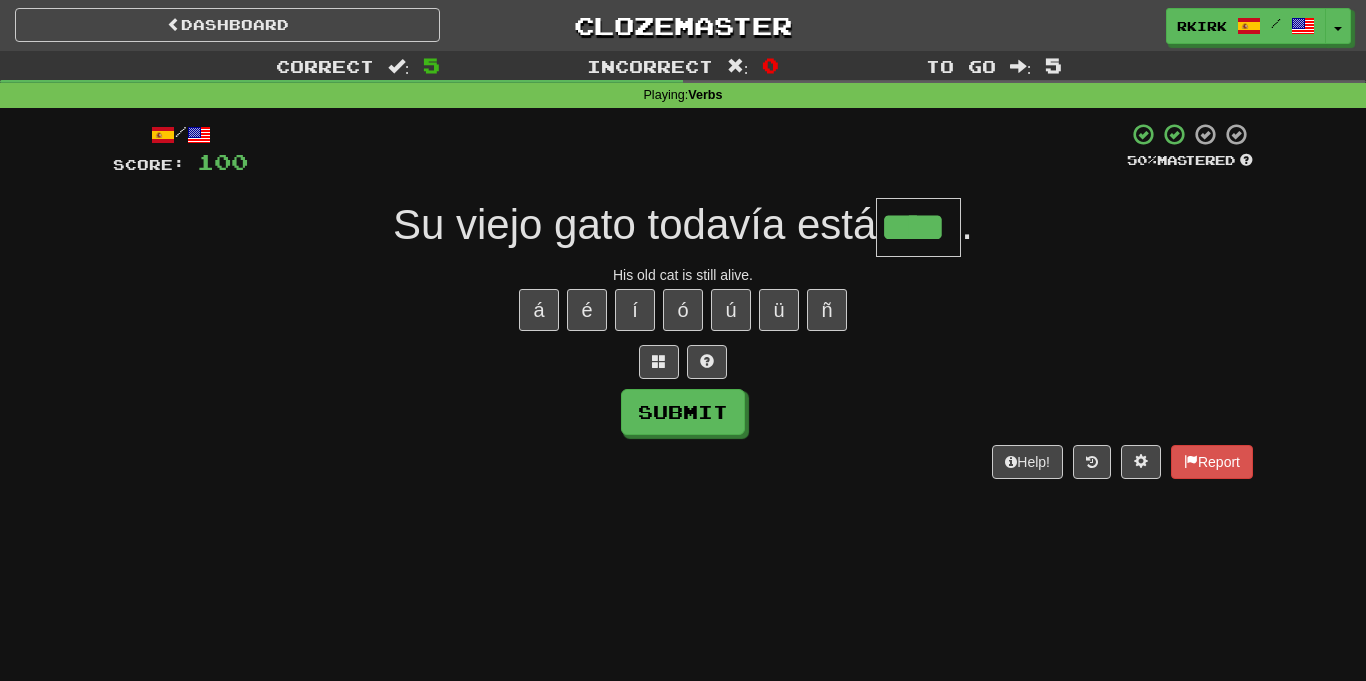 type on "****" 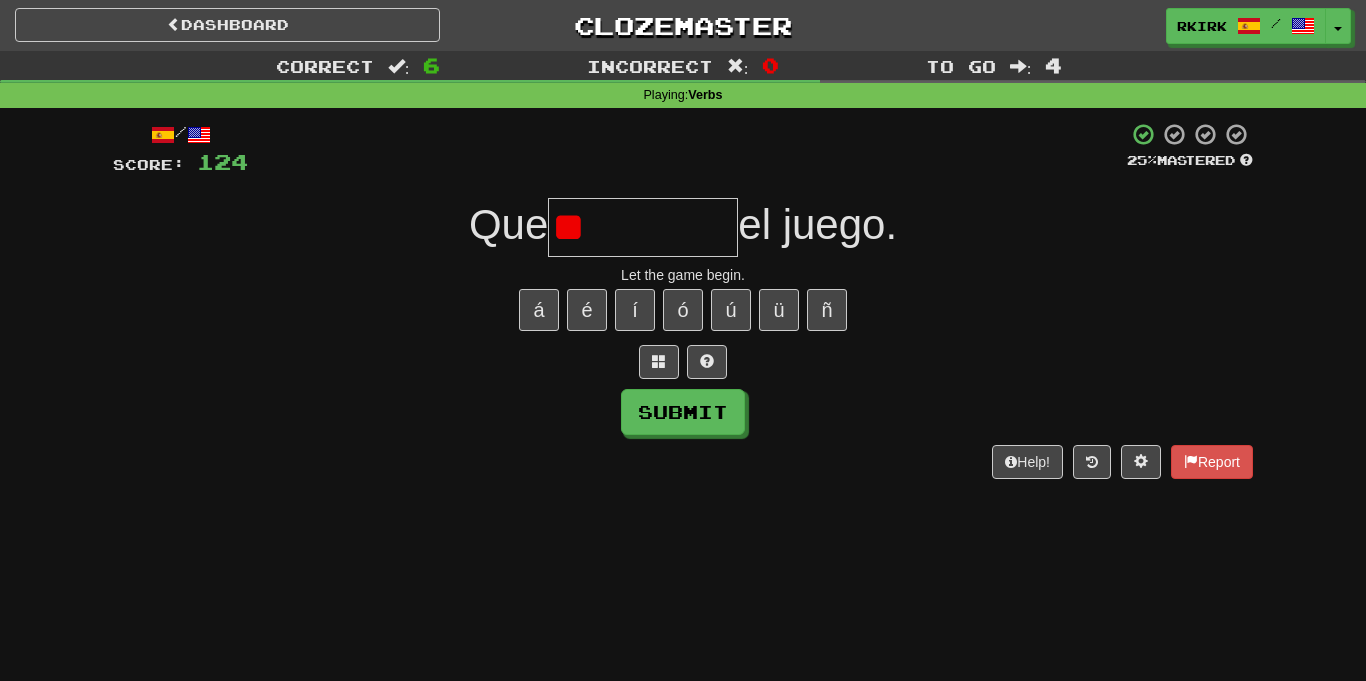 type on "*" 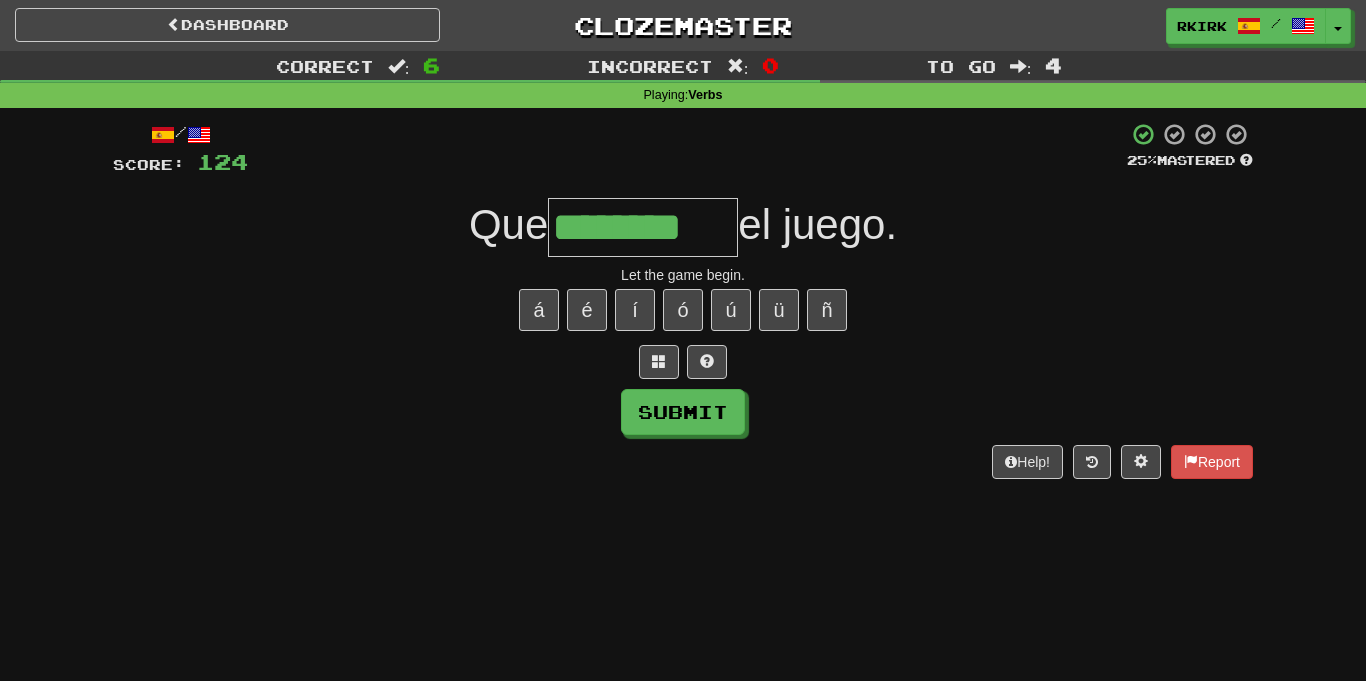type on "********" 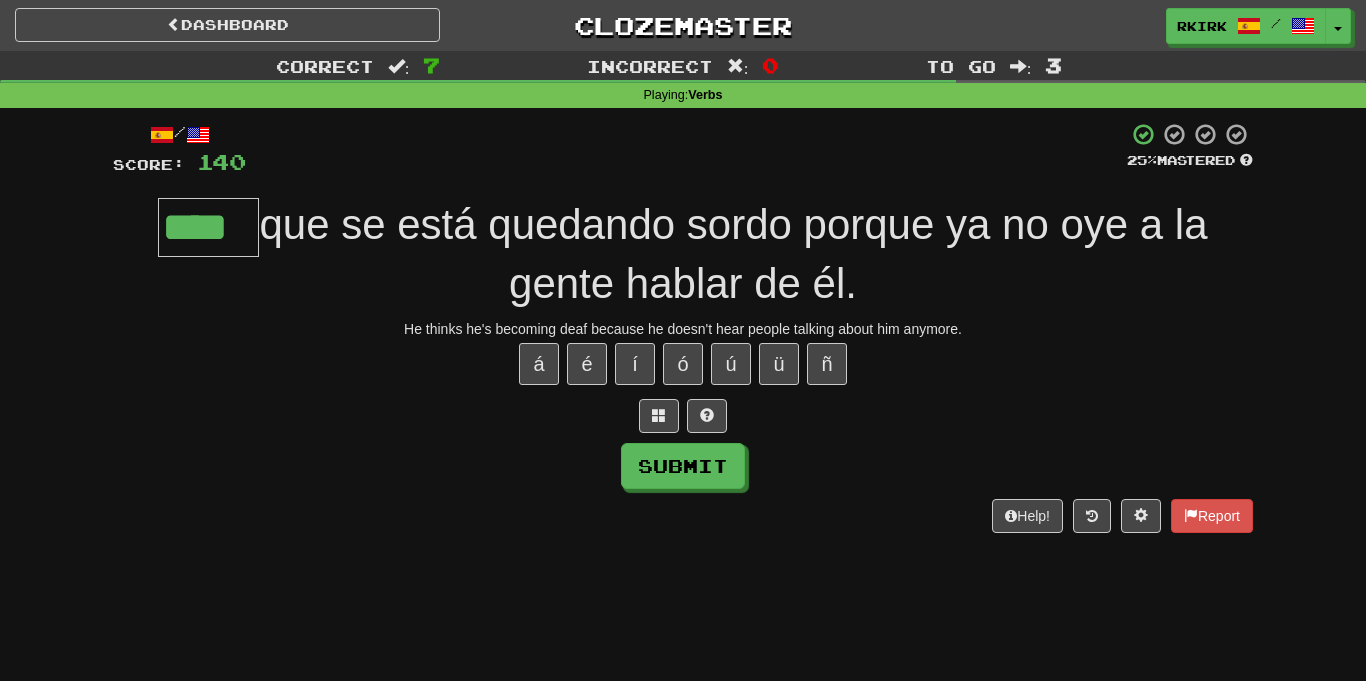 type on "****" 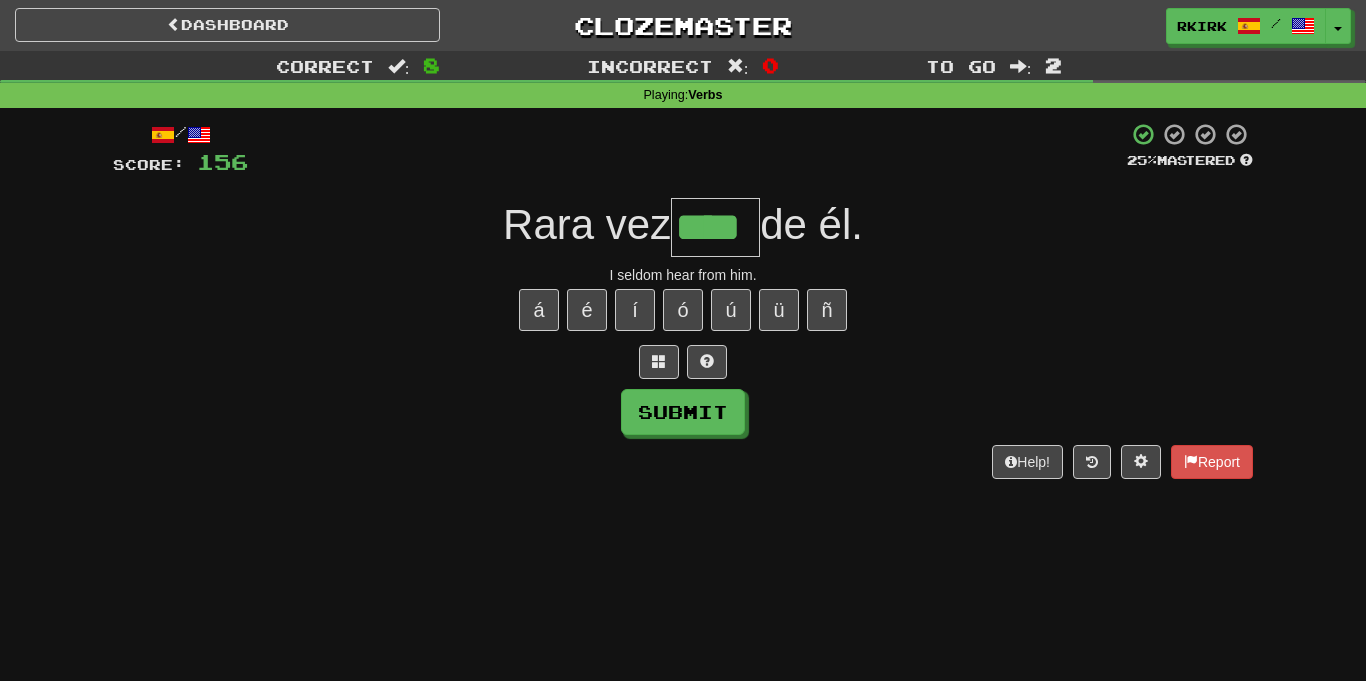 type on "****" 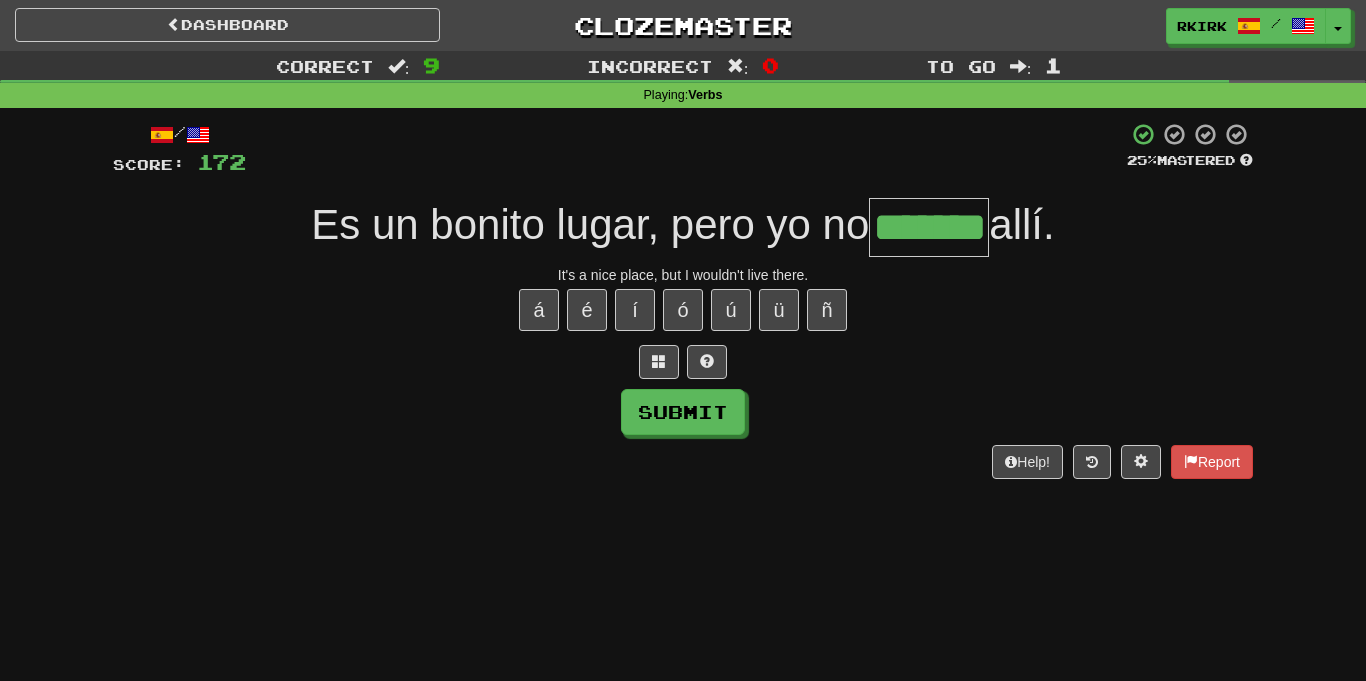 type on "*******" 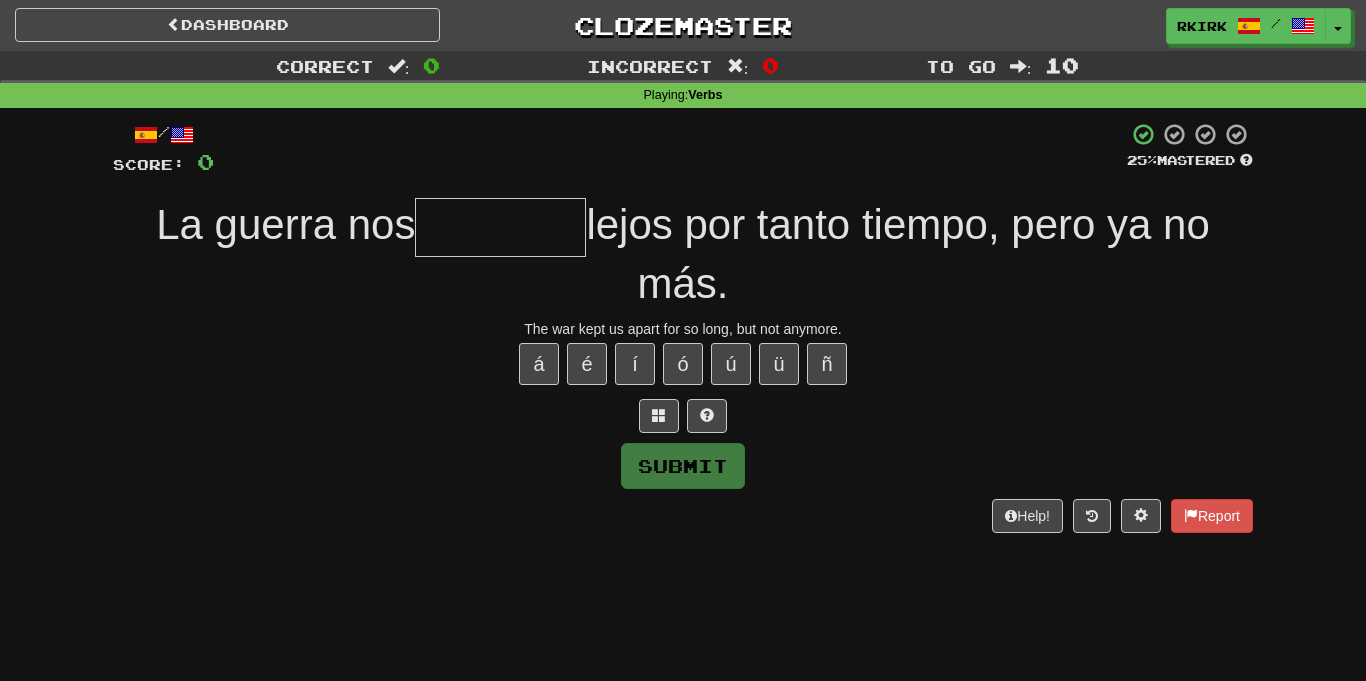 type on "*" 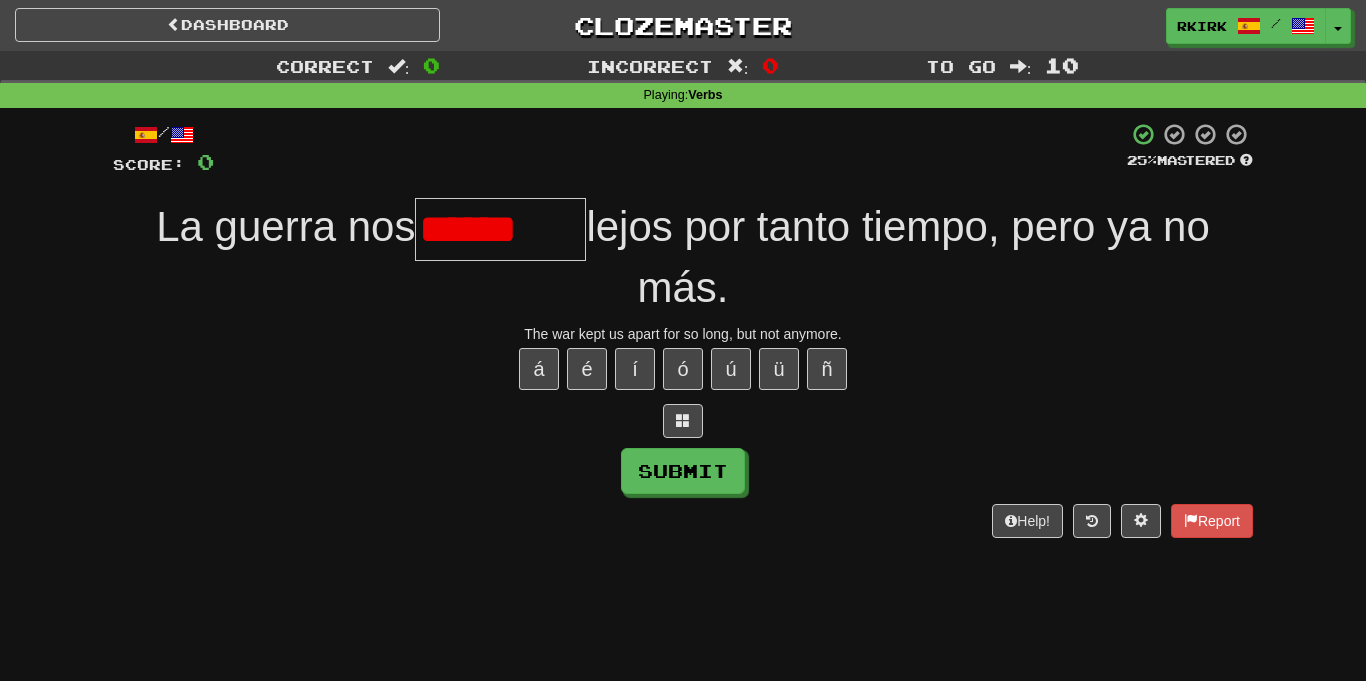 scroll, scrollTop: 0, scrollLeft: 0, axis: both 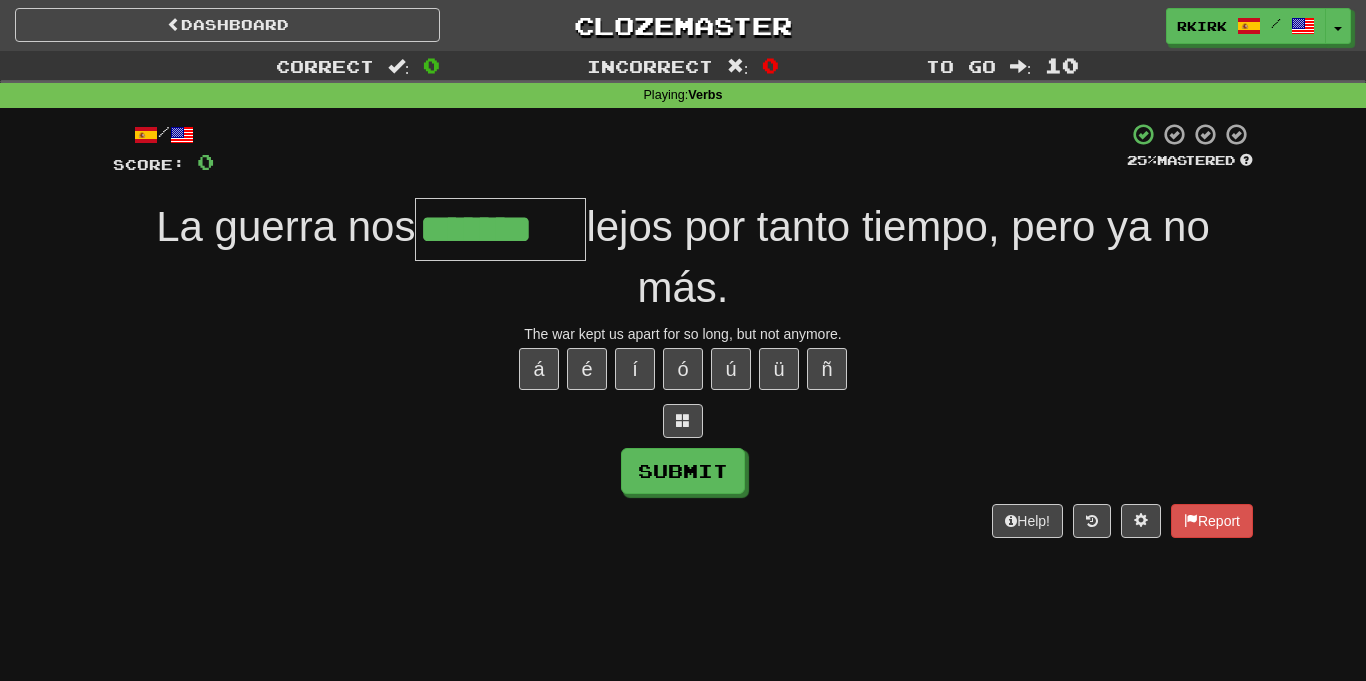 type on "*******" 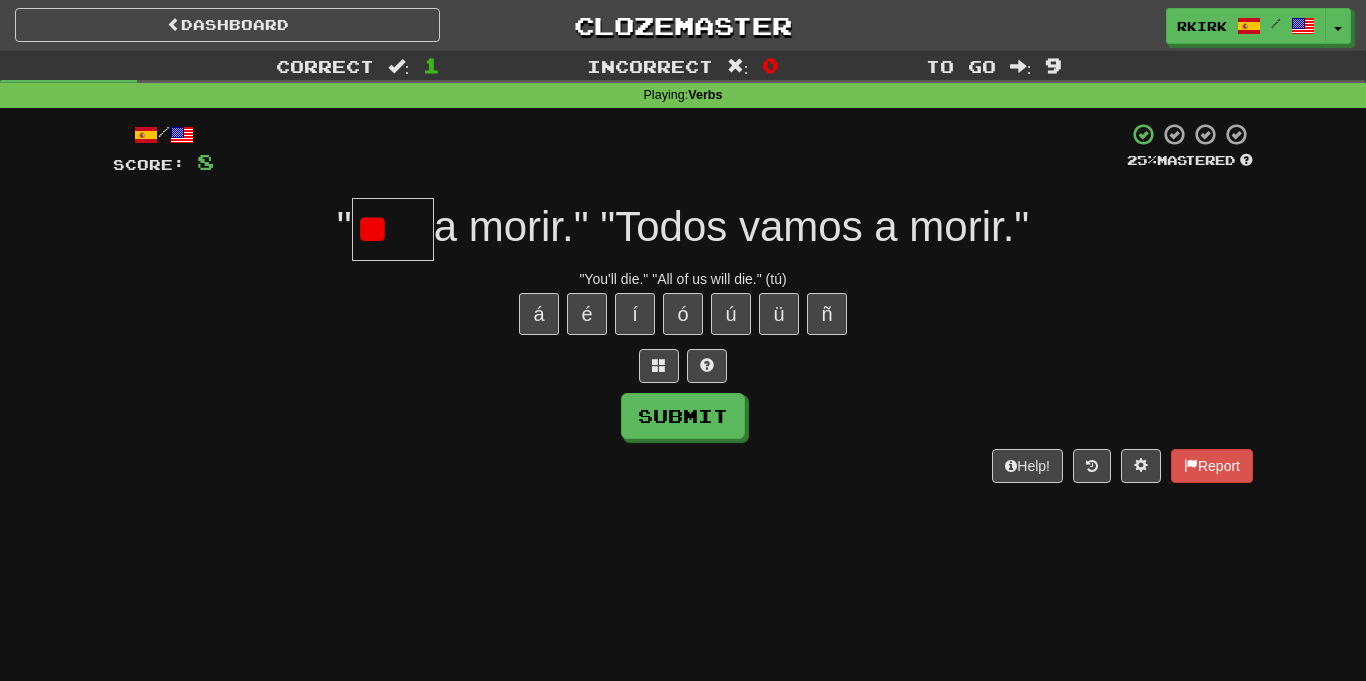 type on "*" 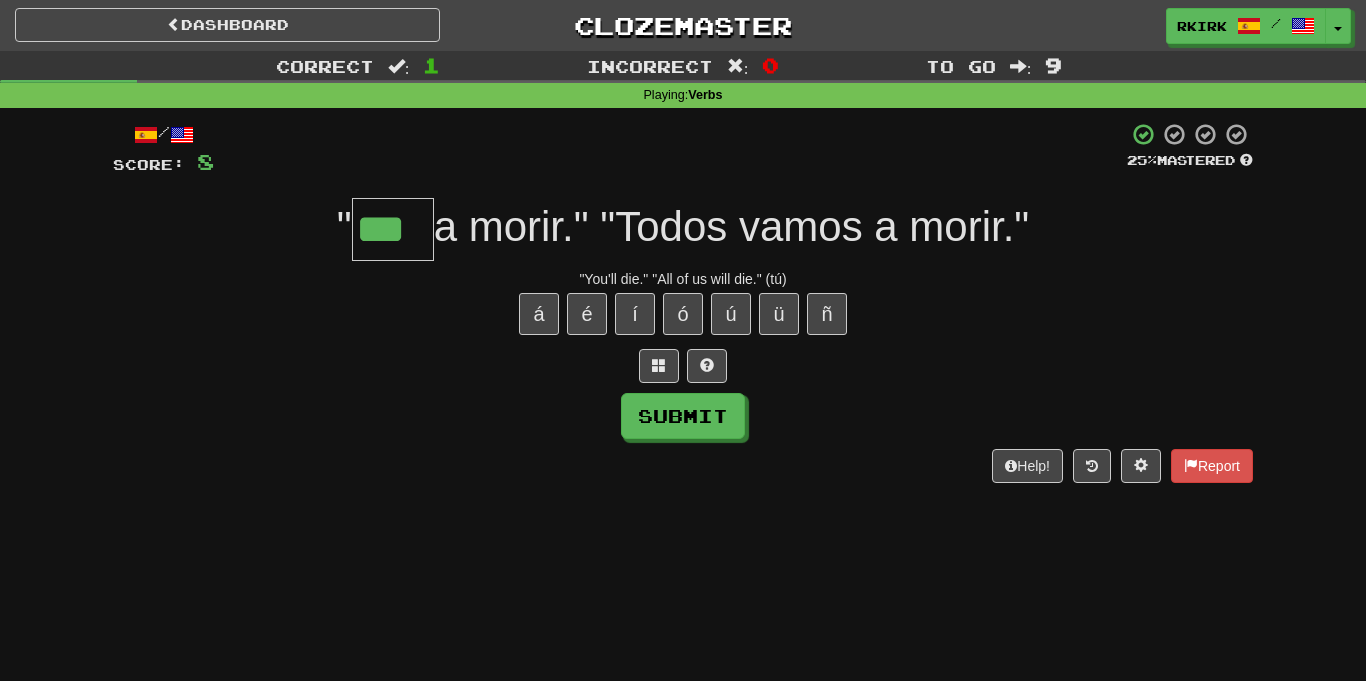 type on "***" 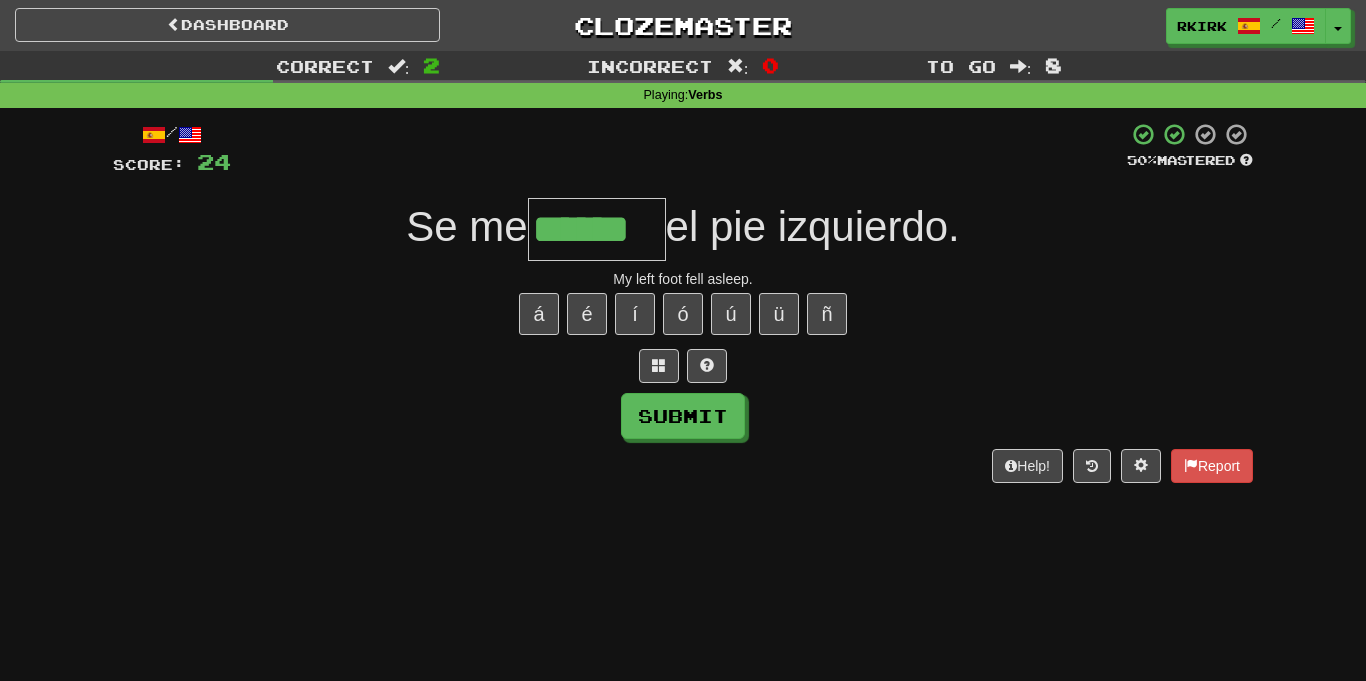 type on "******" 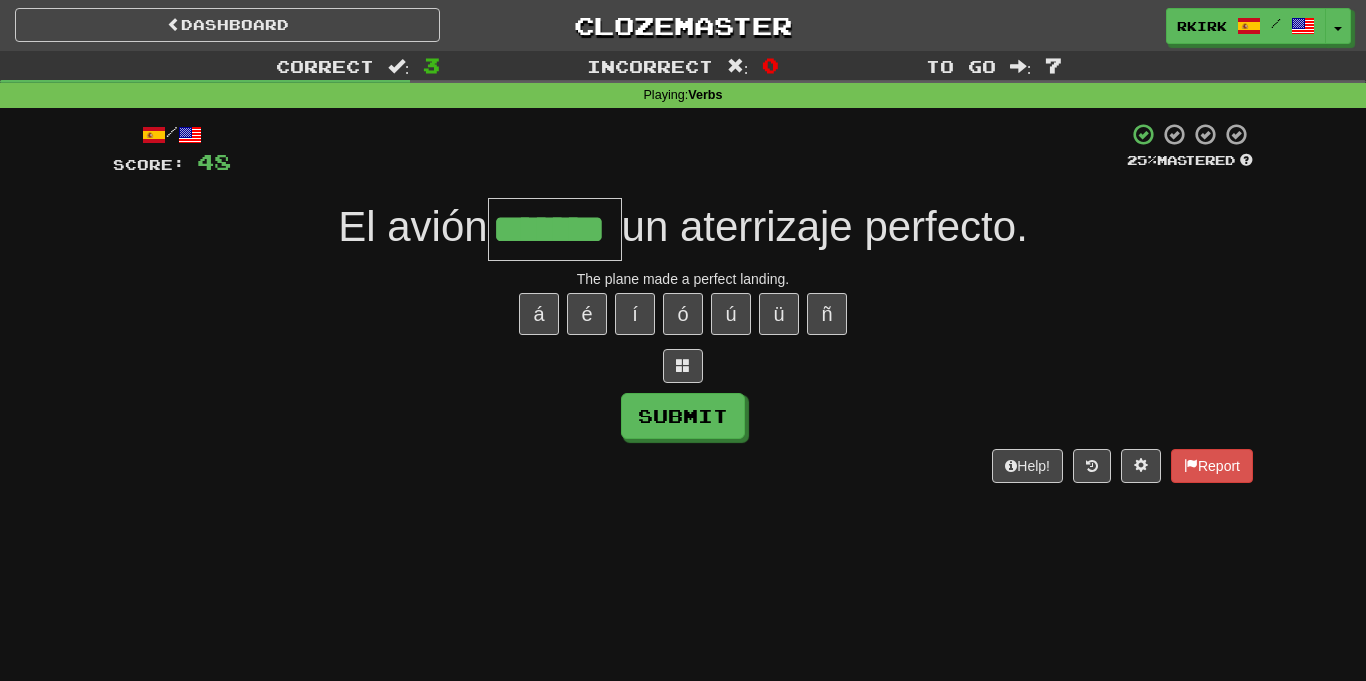 type on "*******" 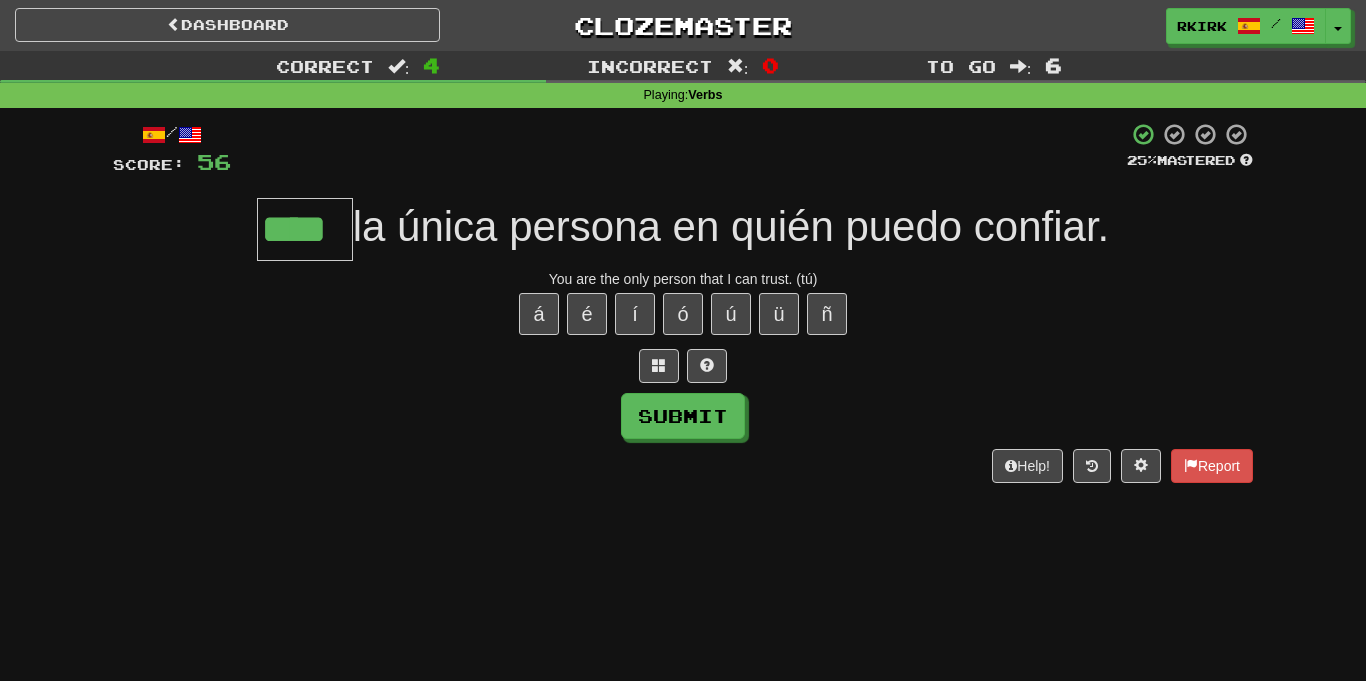 type on "****" 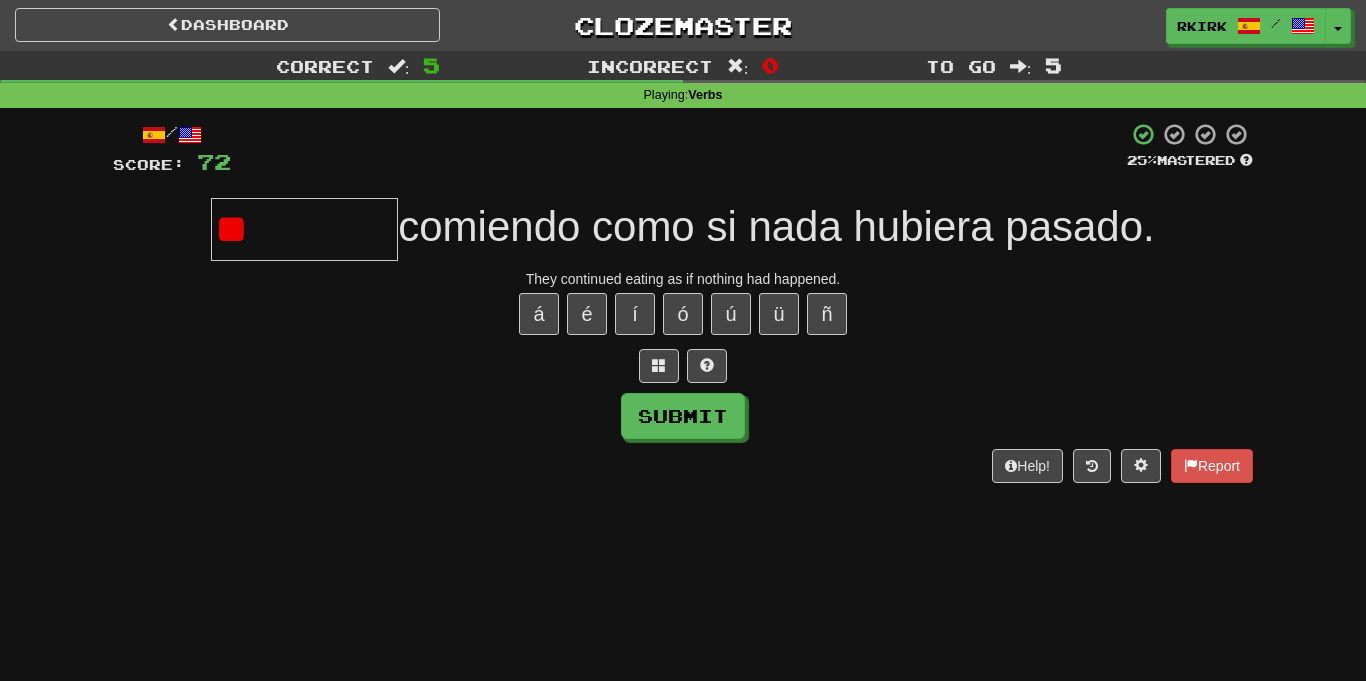 type on "*" 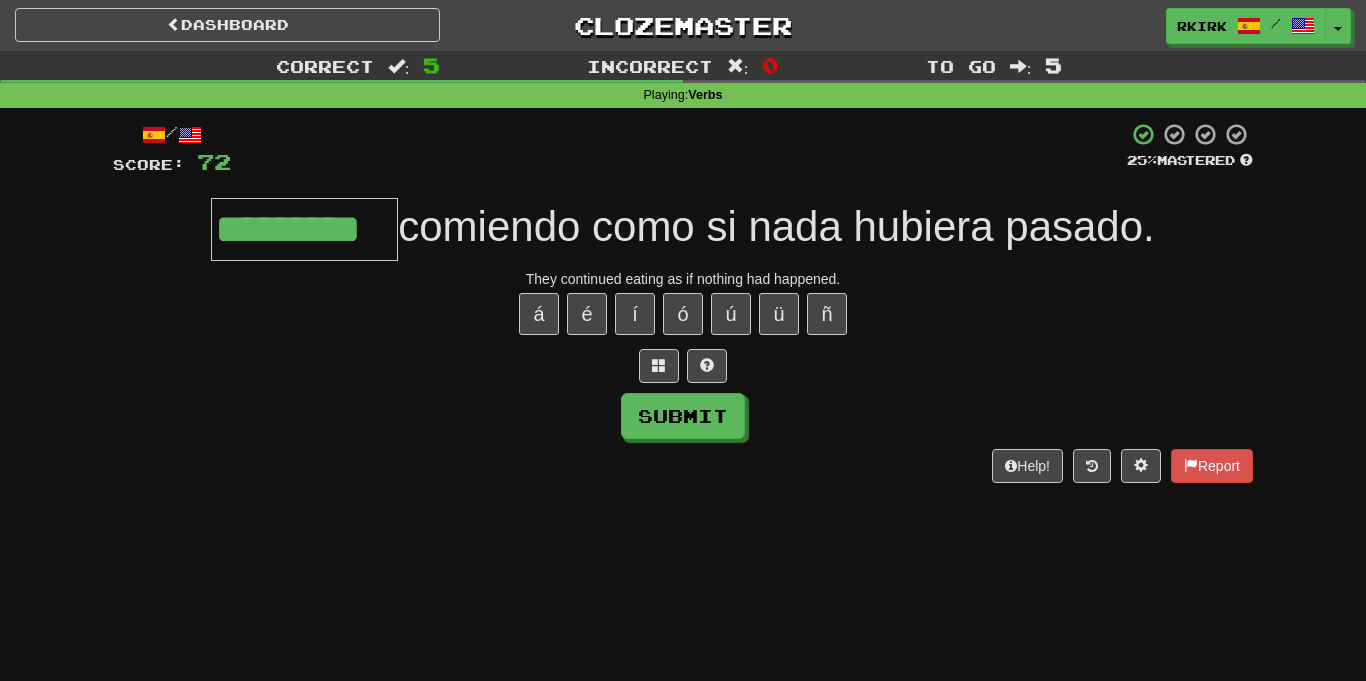 type on "*********" 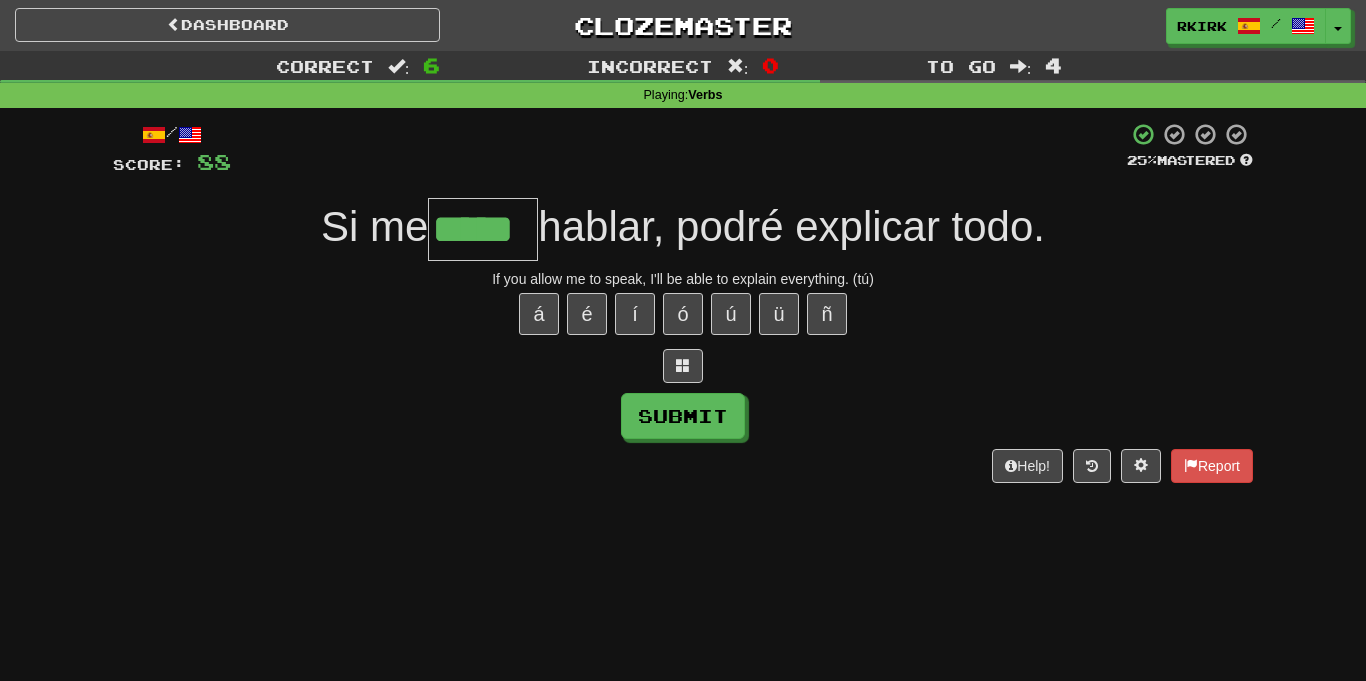 type on "*****" 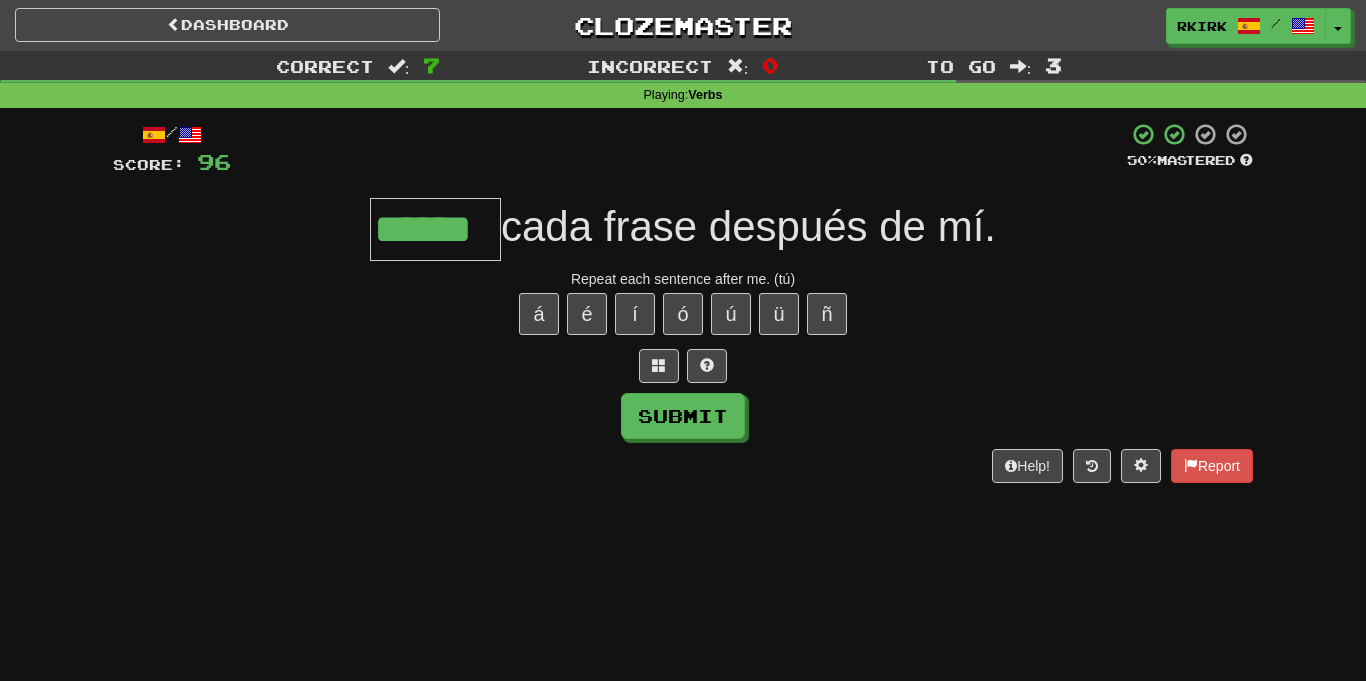 type on "******" 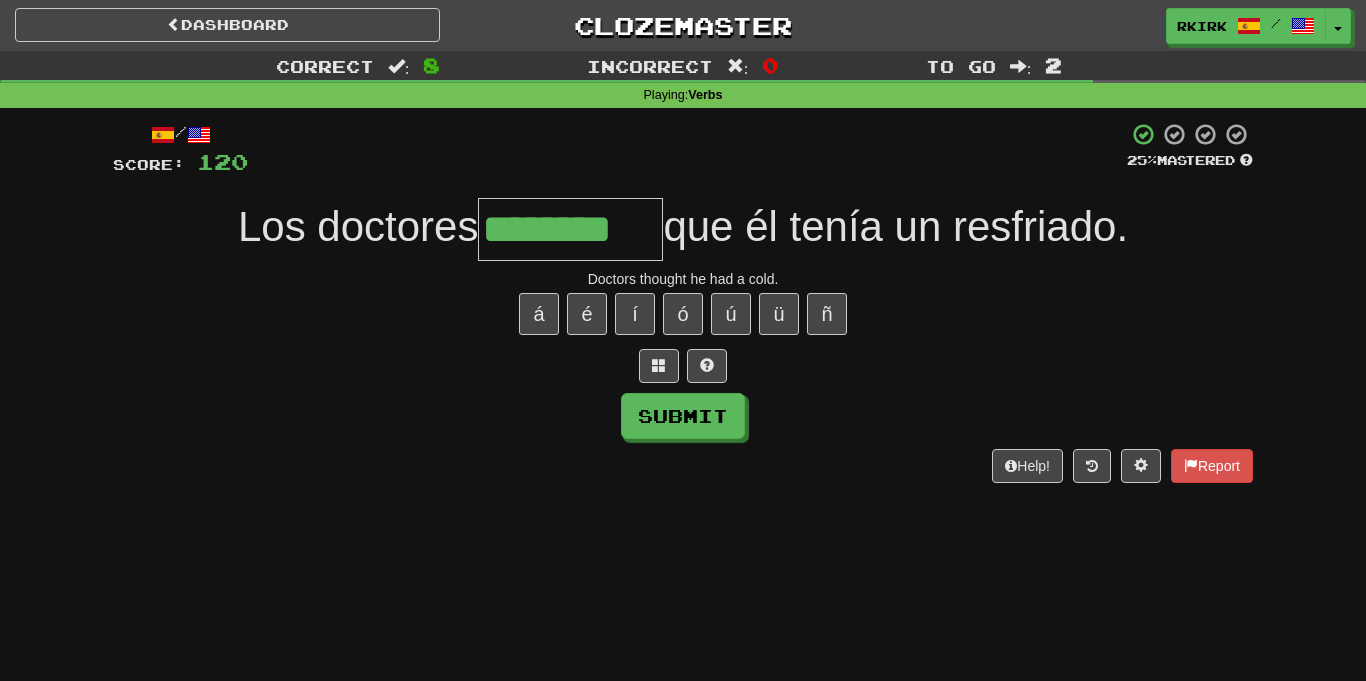 type on "********" 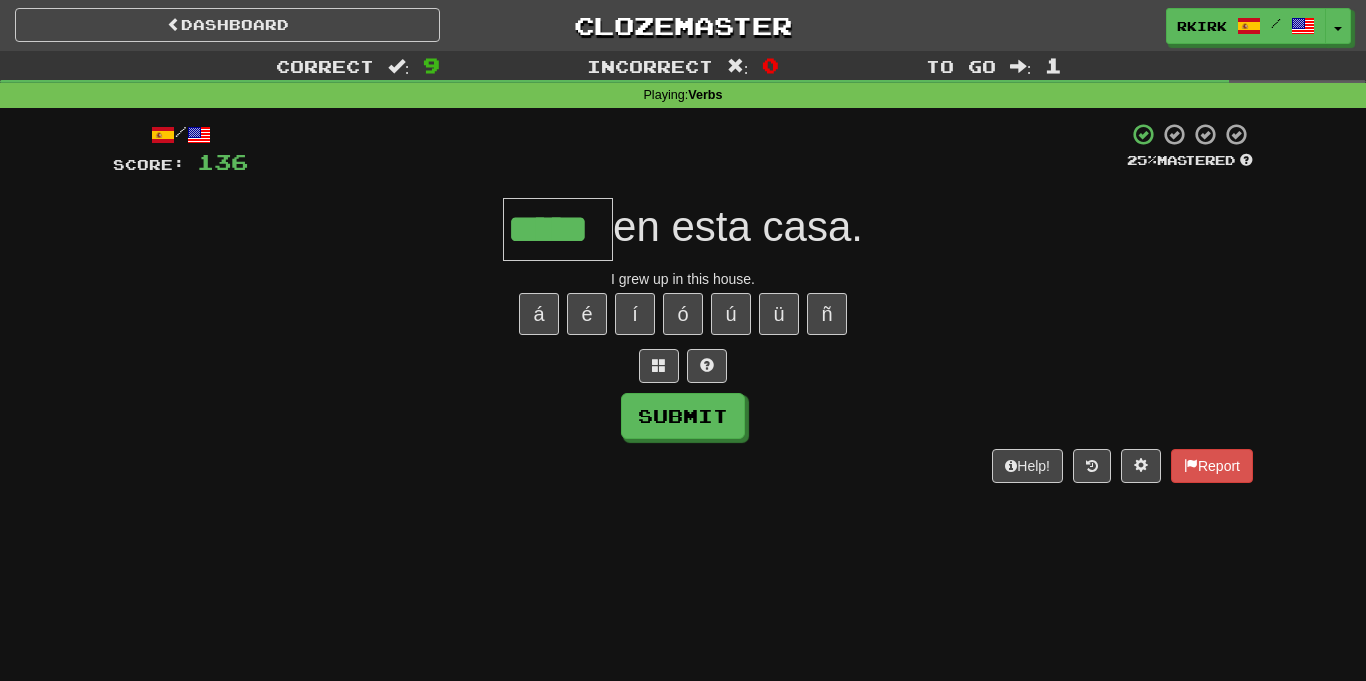 type on "*****" 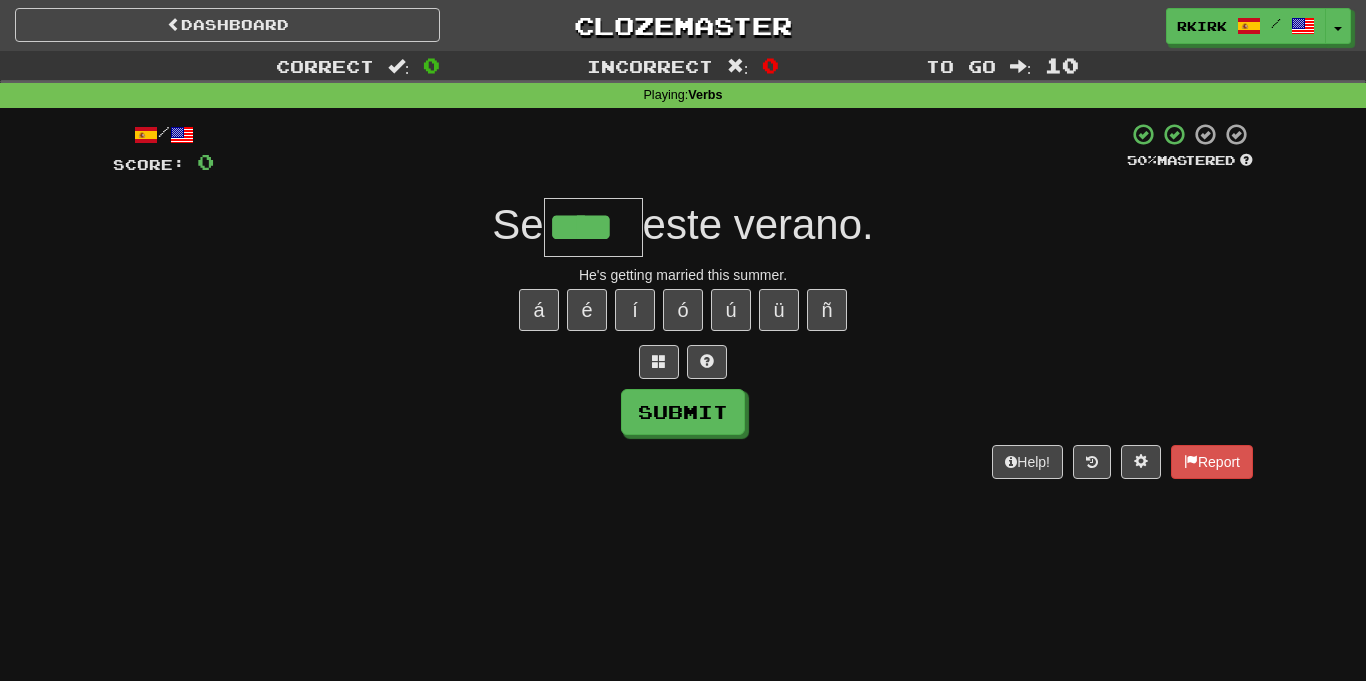 type on "****" 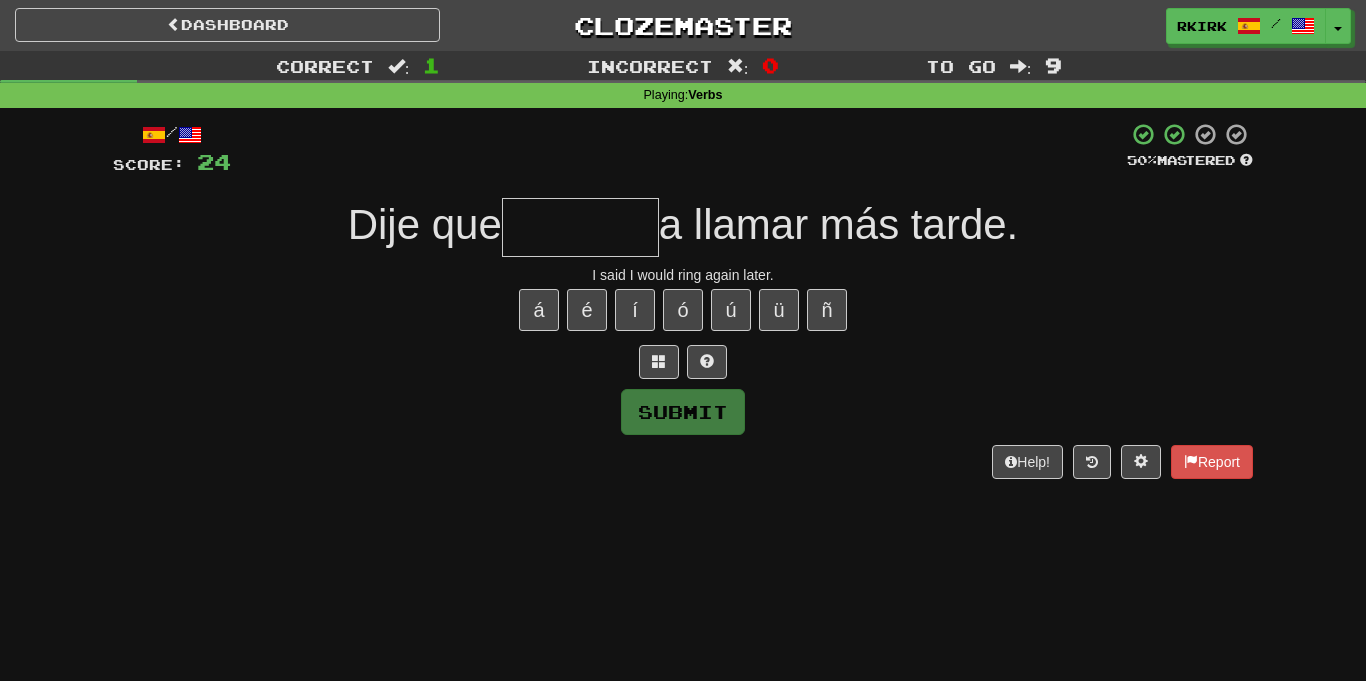 type on "*" 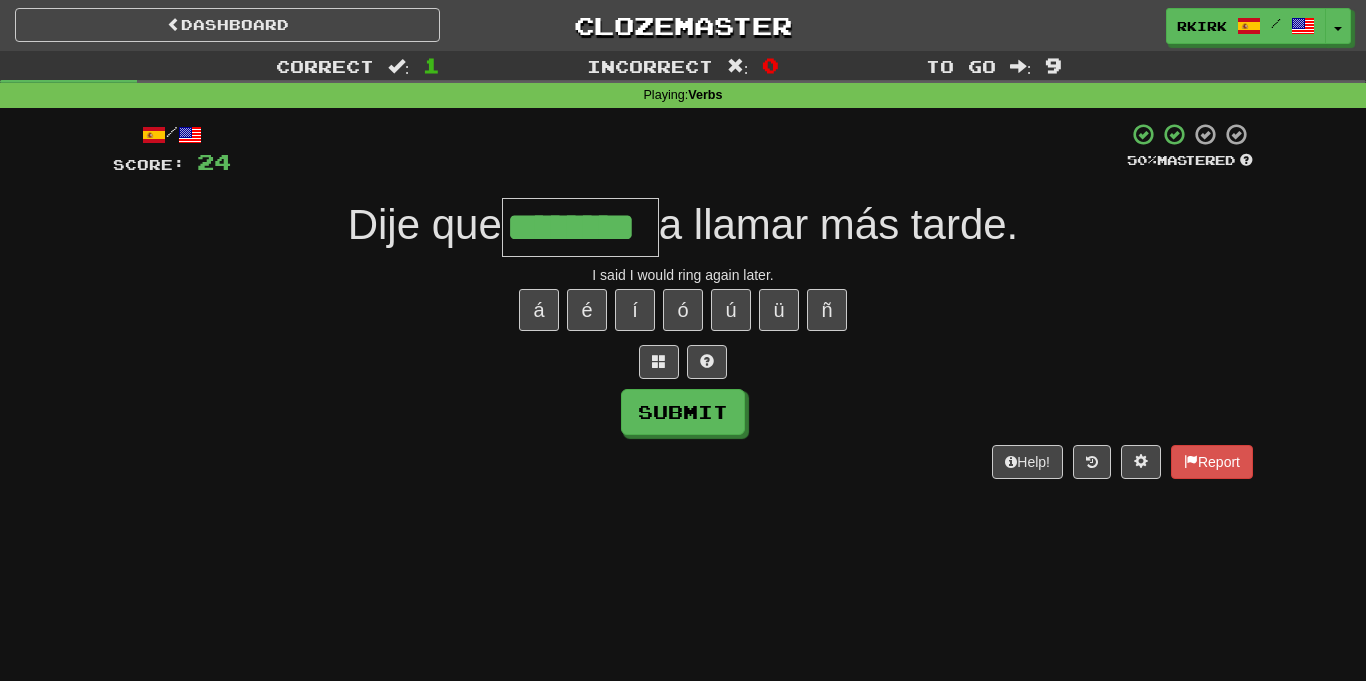 type on "********" 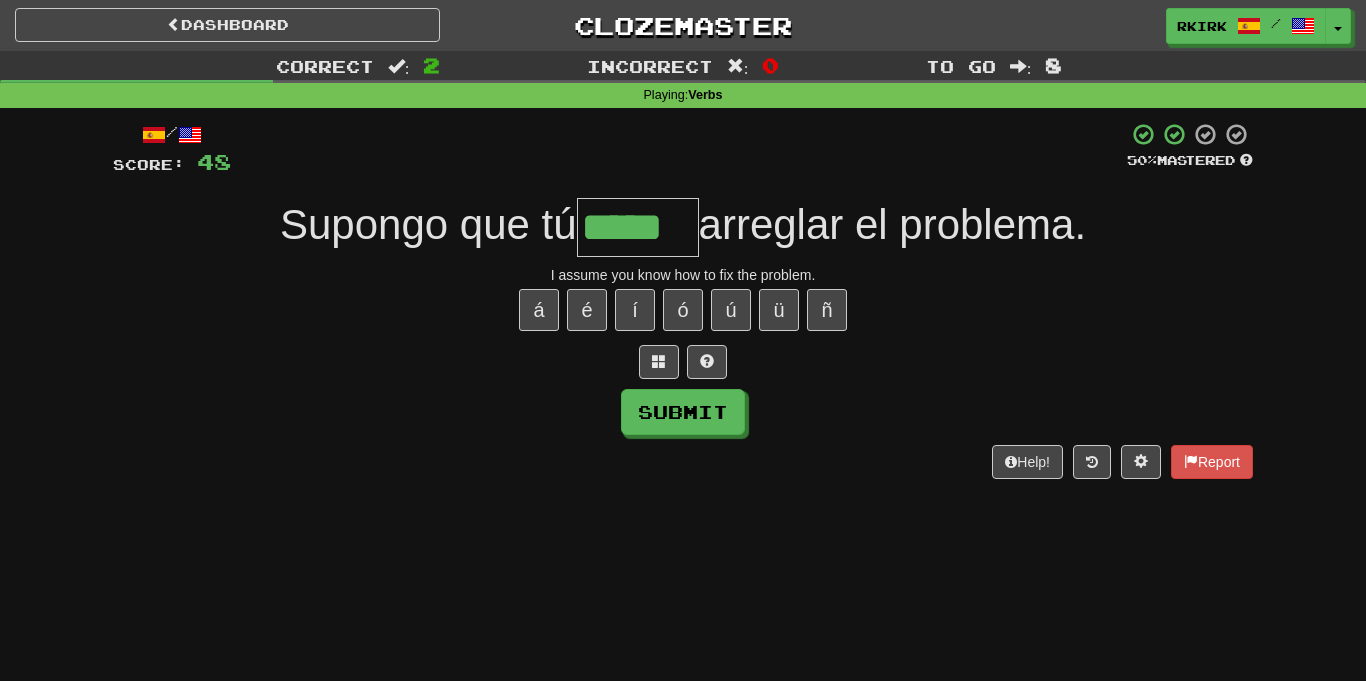 type on "*****" 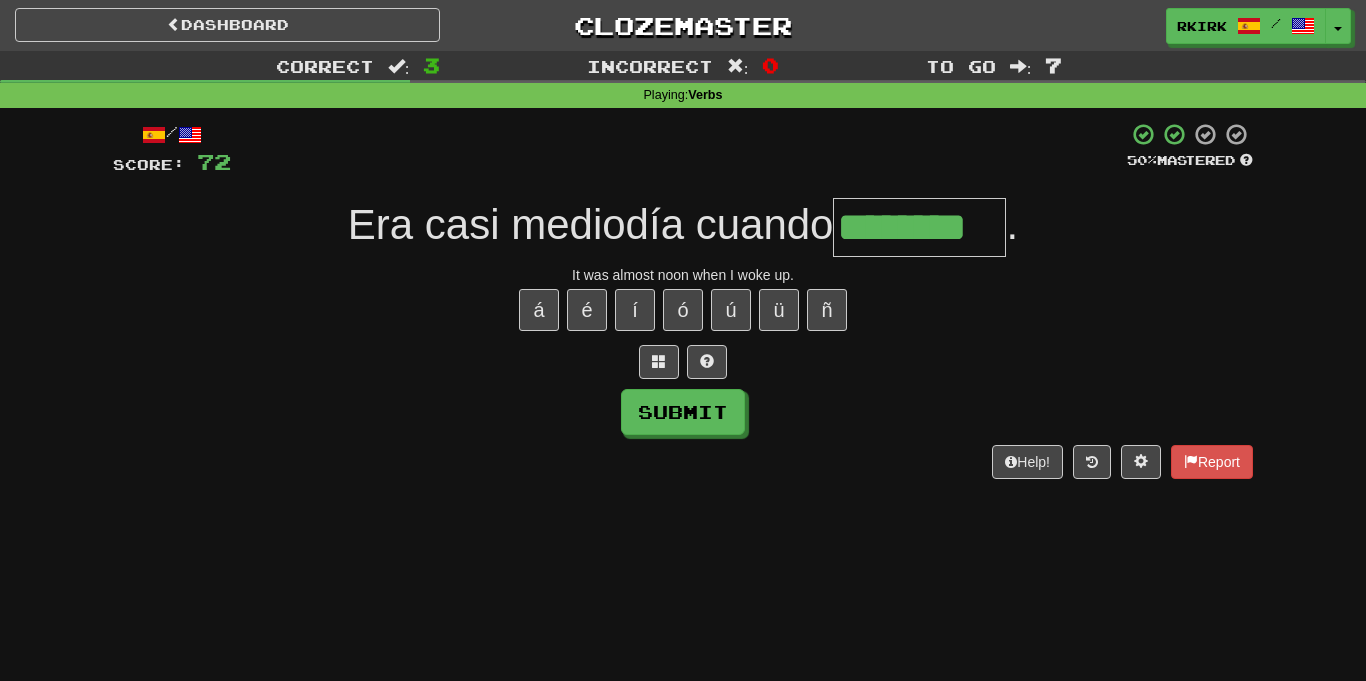 type on "********" 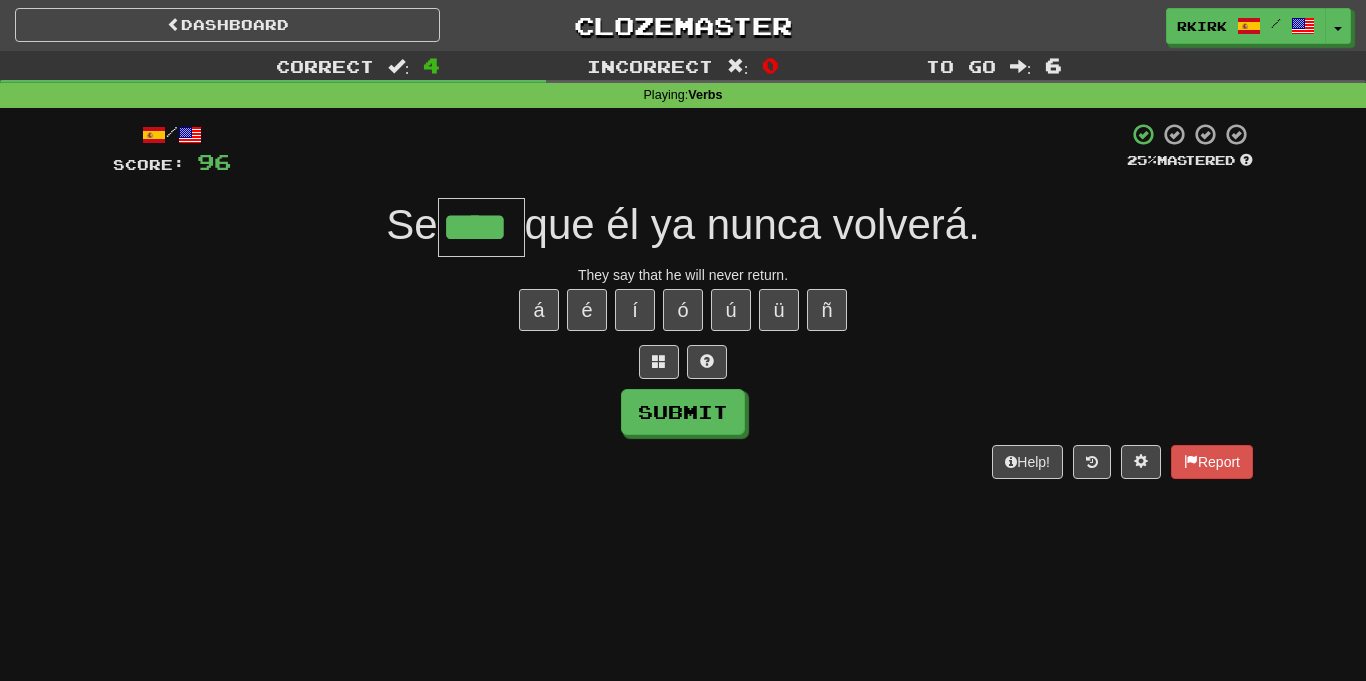 type on "****" 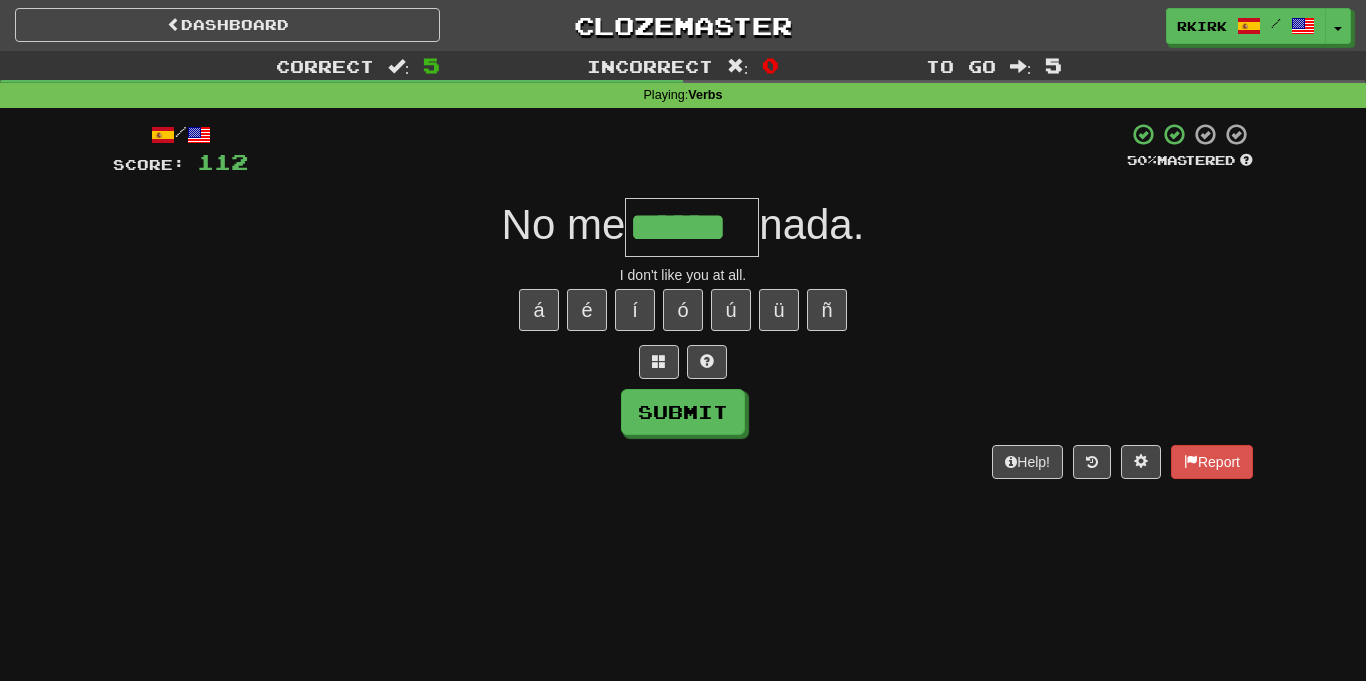 type on "******" 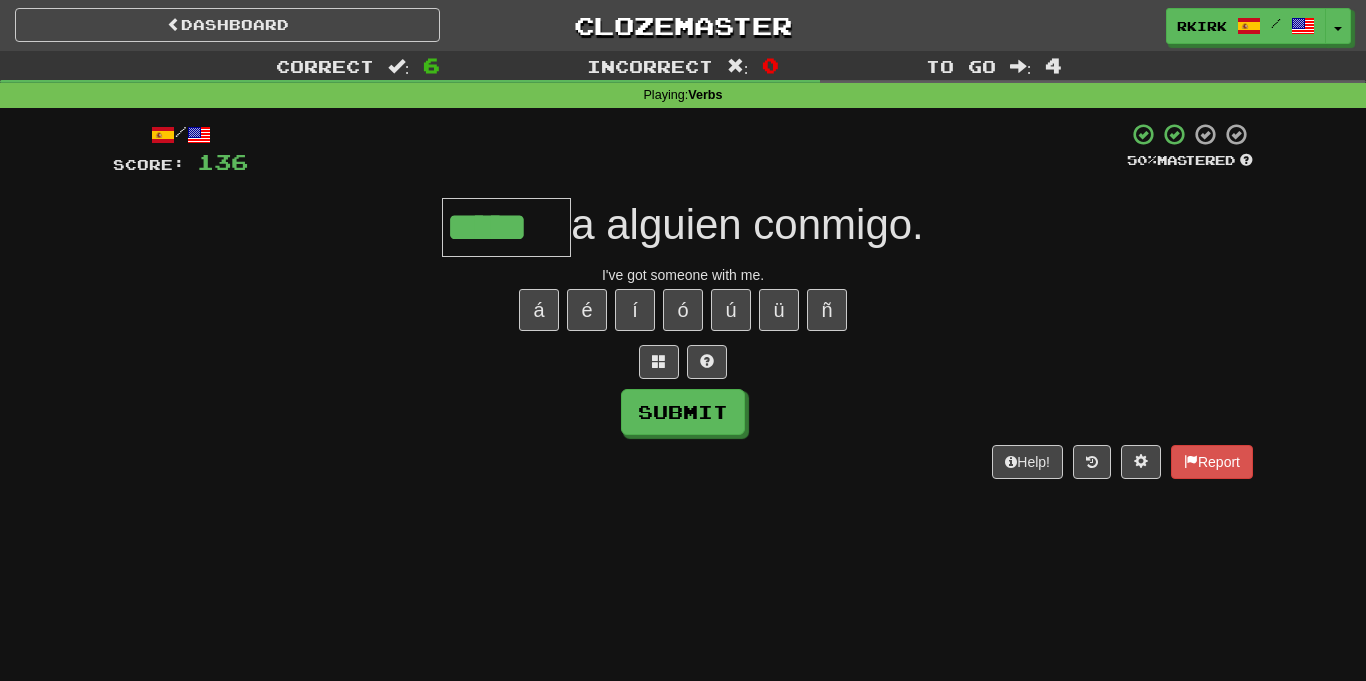 type on "*****" 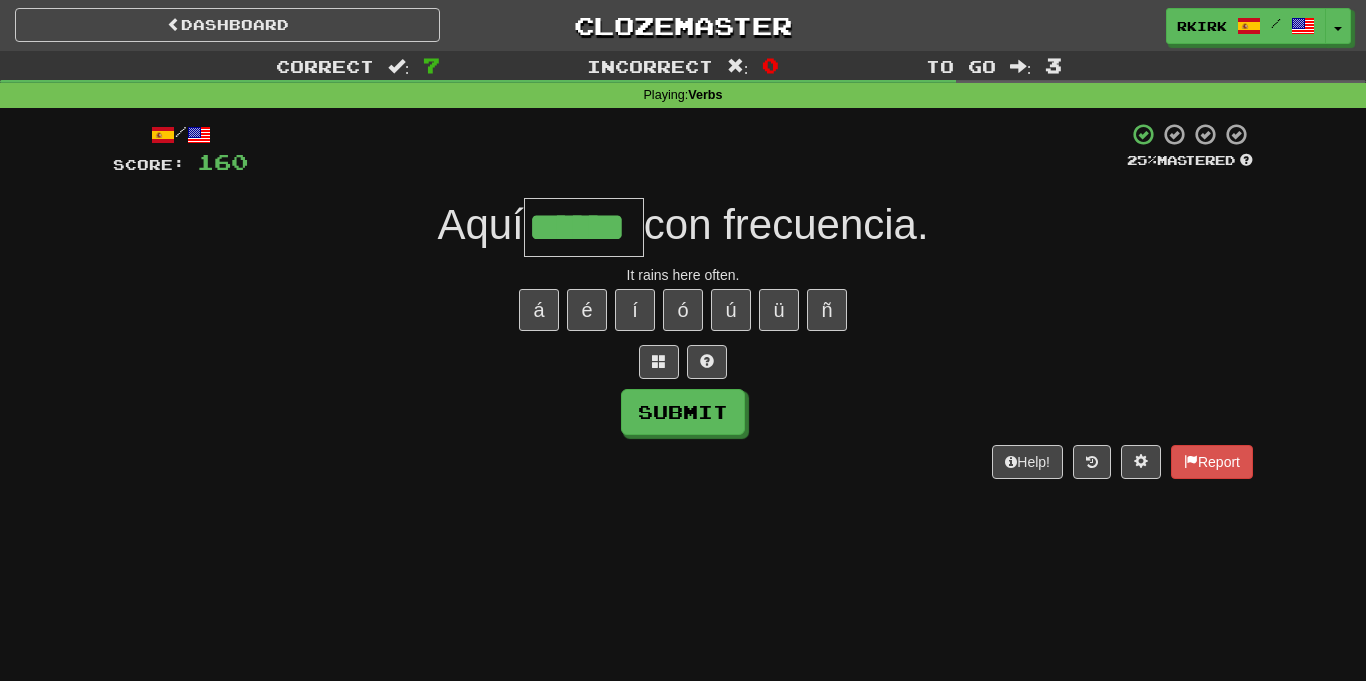 type on "******" 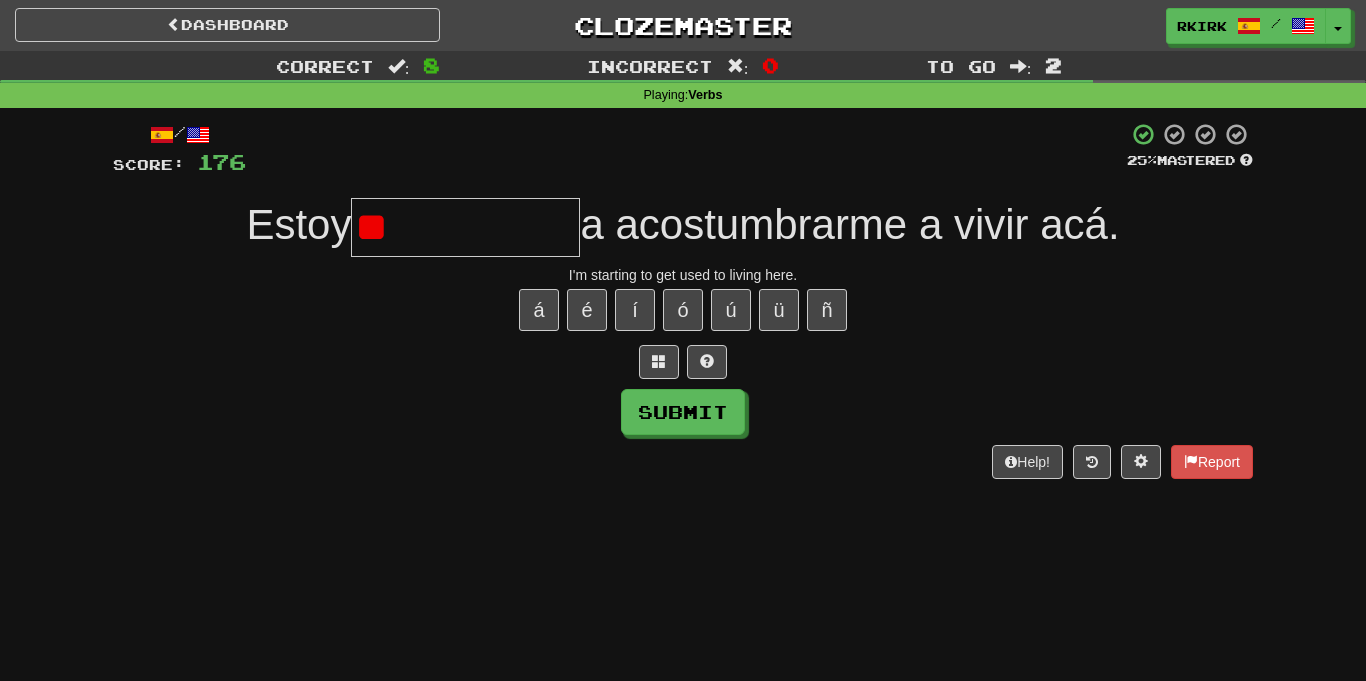 type on "*" 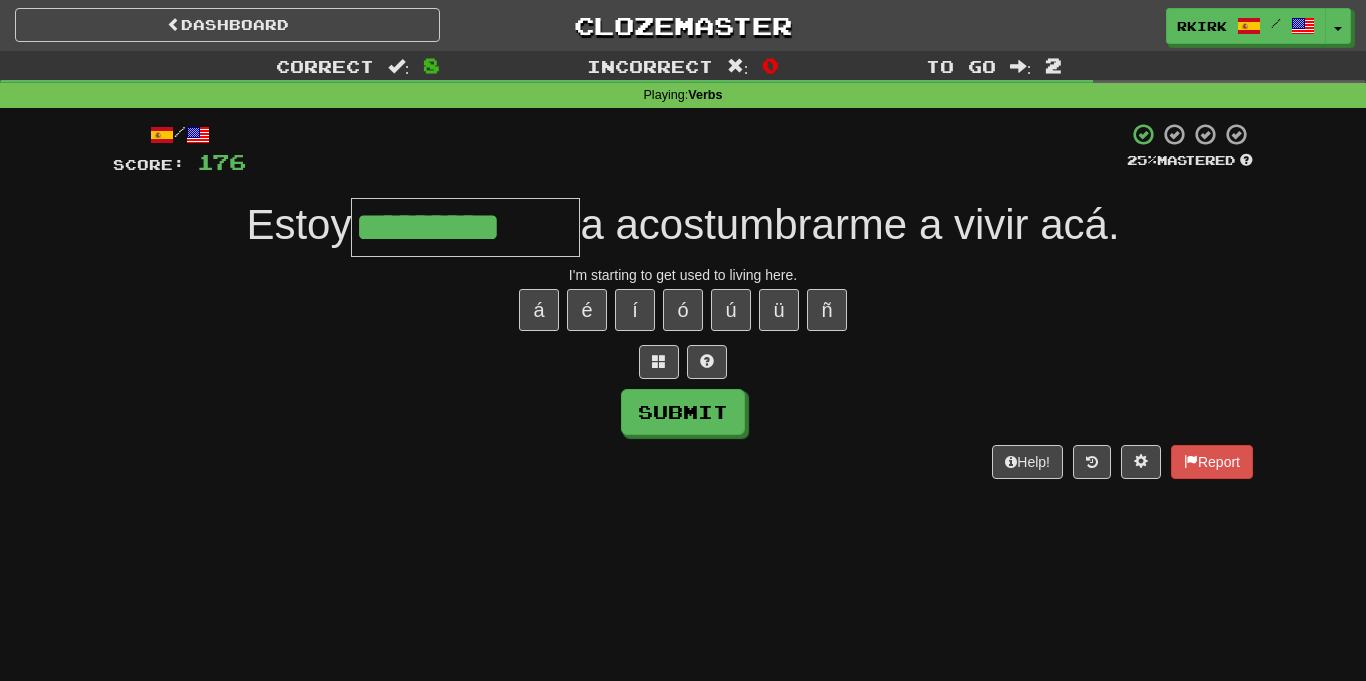 type on "*********" 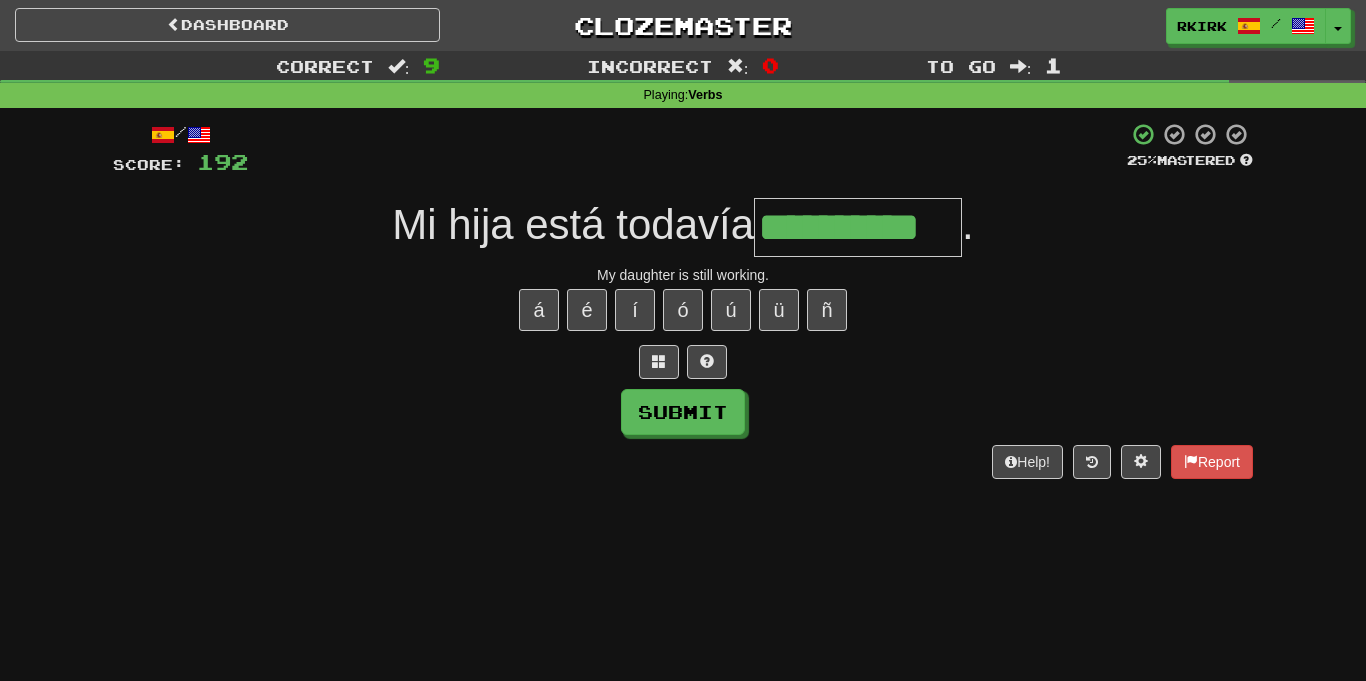 type on "**********" 